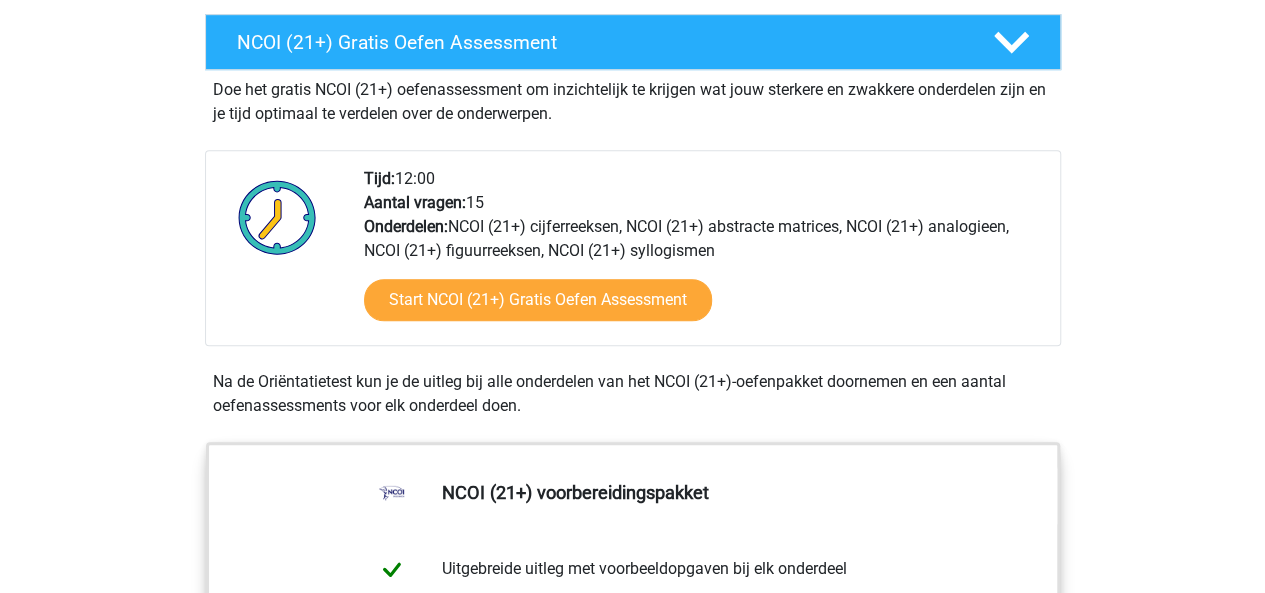scroll, scrollTop: 630, scrollLeft: 0, axis: vertical 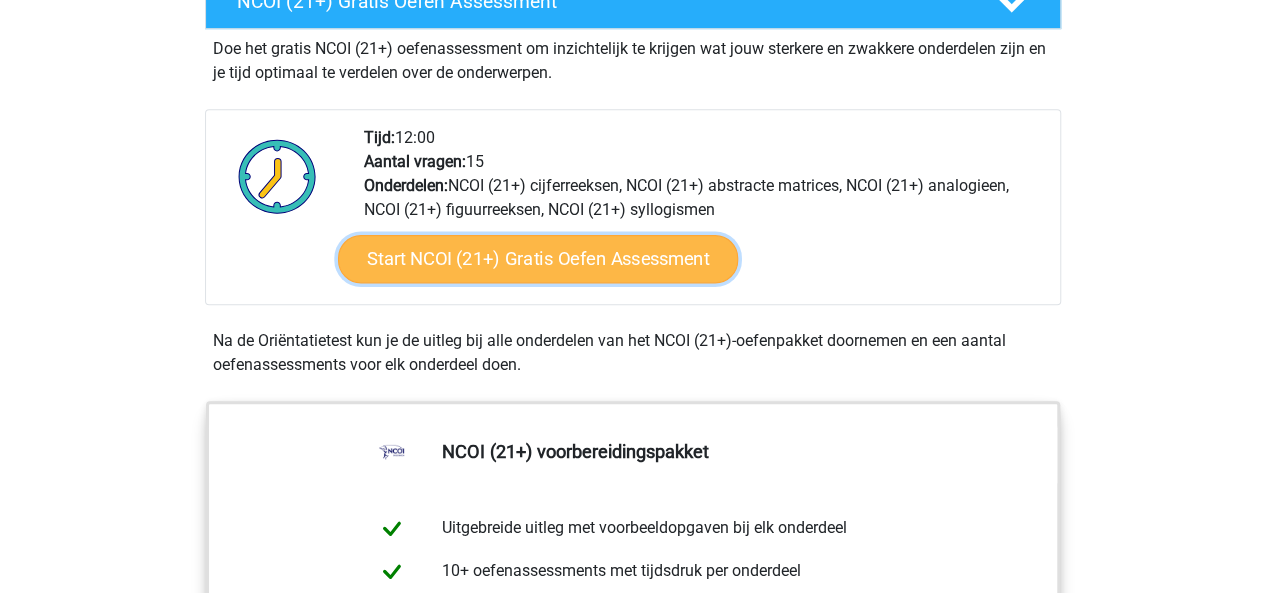 click on "Start NCOI (21+) Gratis Oefen Assessment" at bounding box center (537, 259) 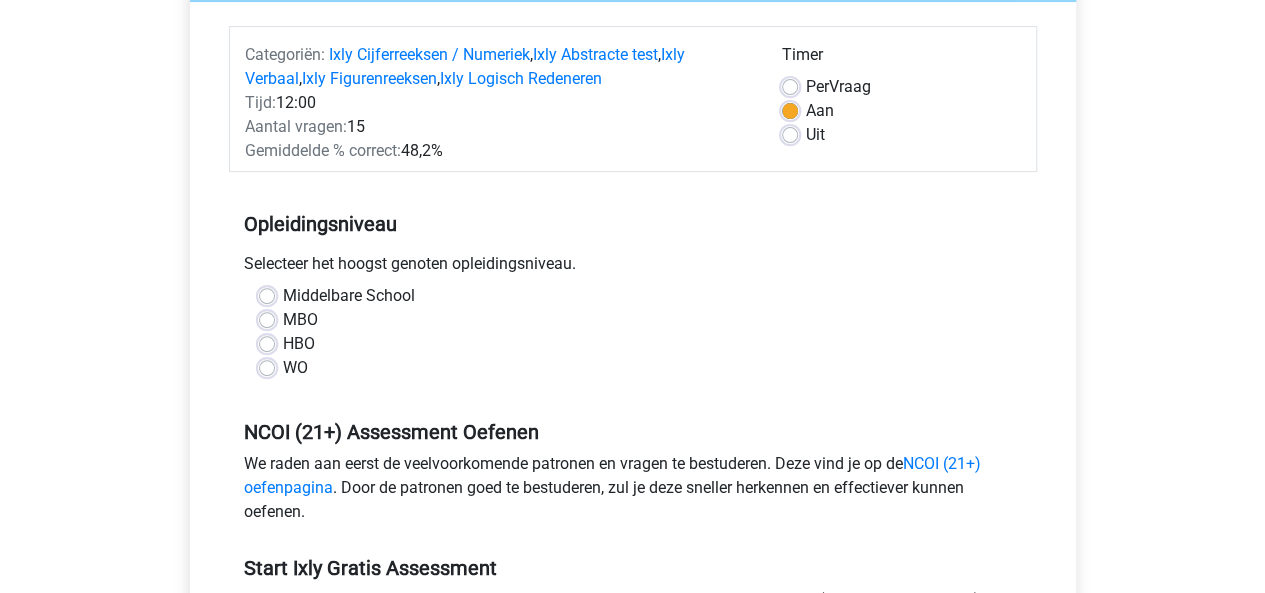 scroll, scrollTop: 240, scrollLeft: 0, axis: vertical 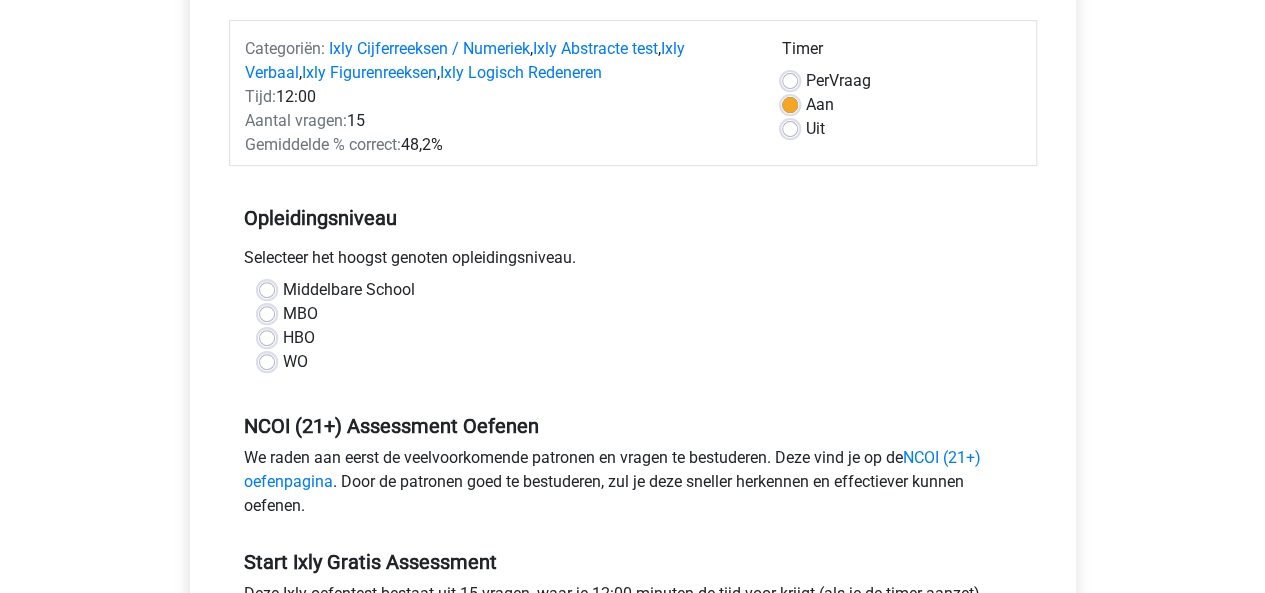 click on "MBO" at bounding box center [300, 314] 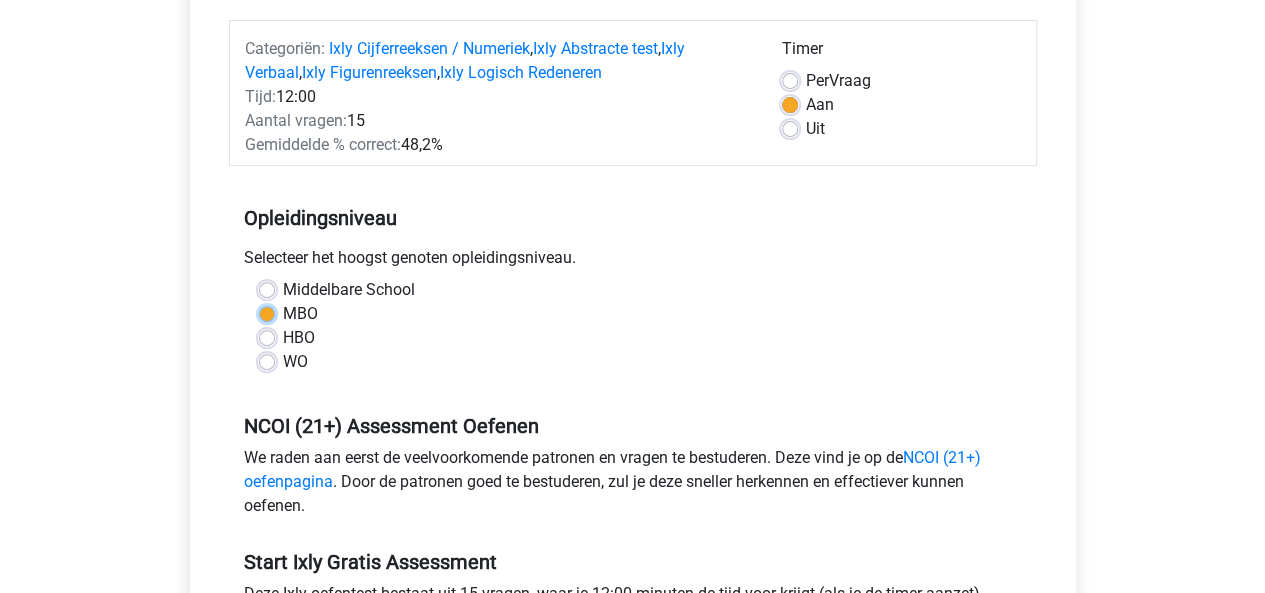 click on "MBO" at bounding box center (267, 312) 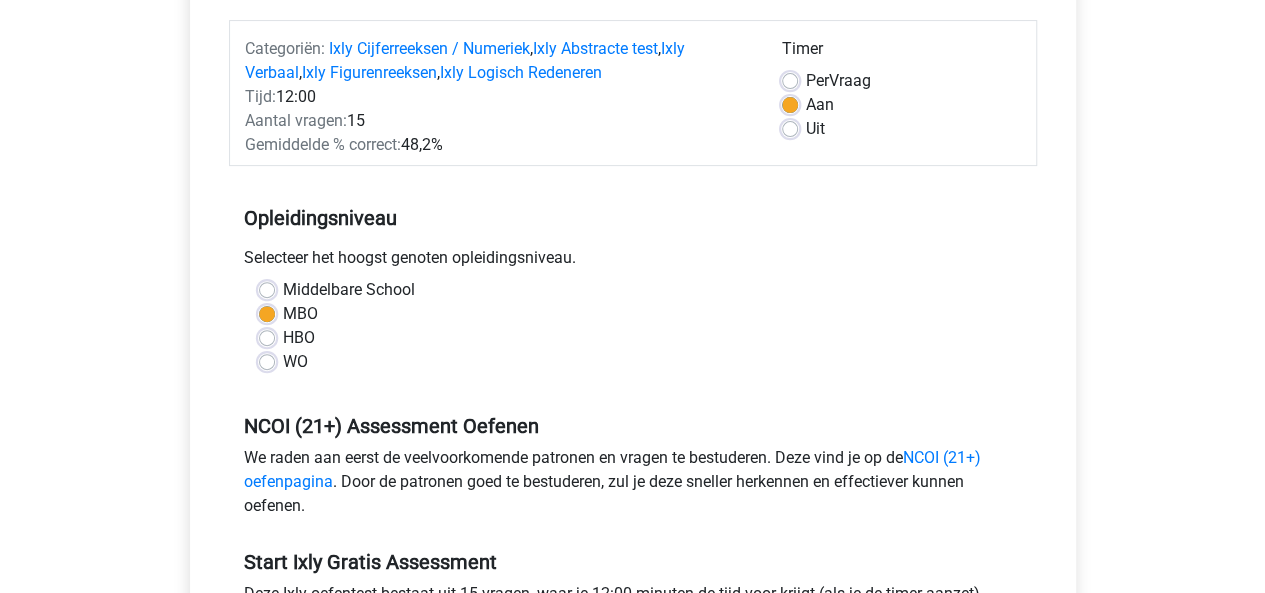 click on "HBO" at bounding box center [299, 338] 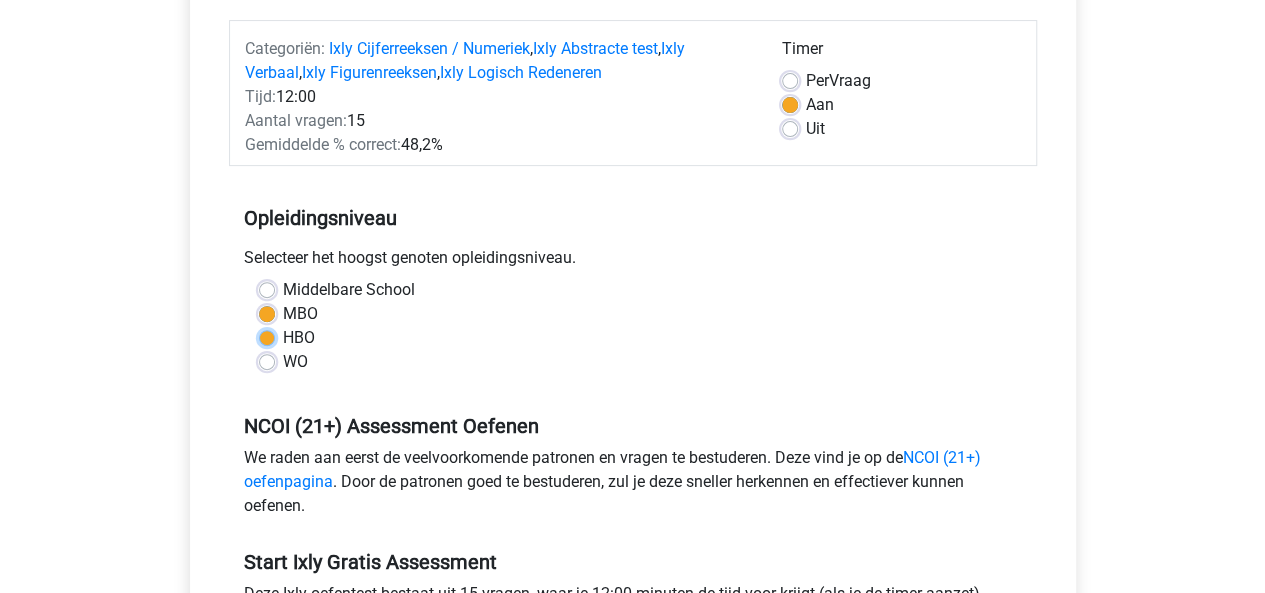 click on "HBO" at bounding box center (267, 336) 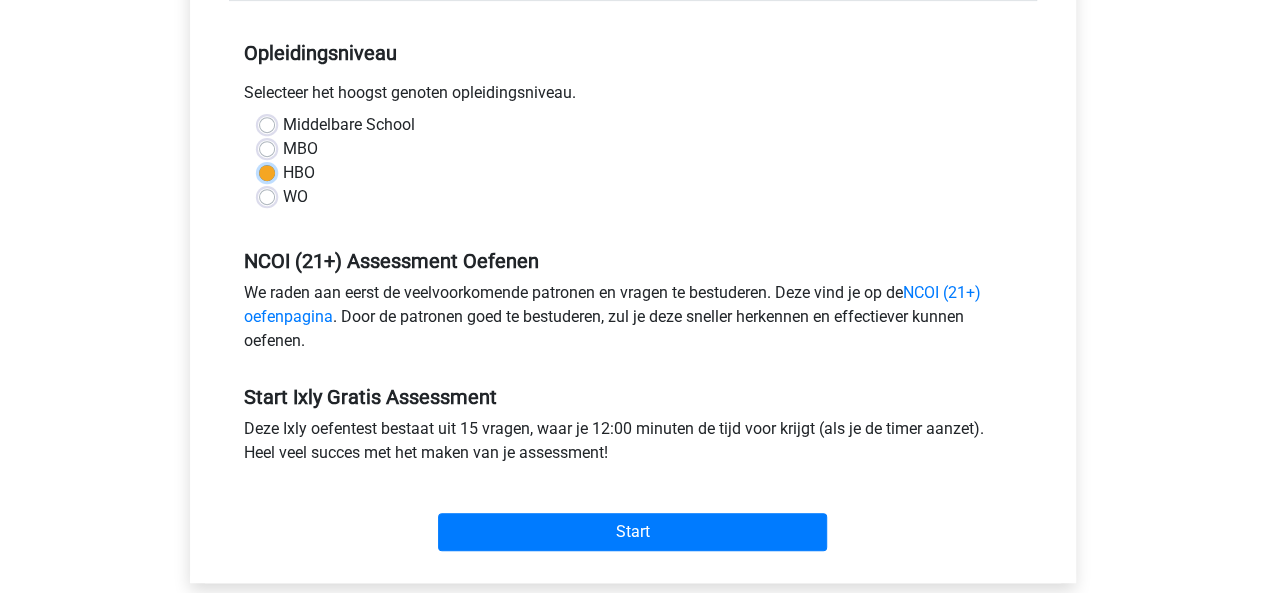 scroll, scrollTop: 412, scrollLeft: 0, axis: vertical 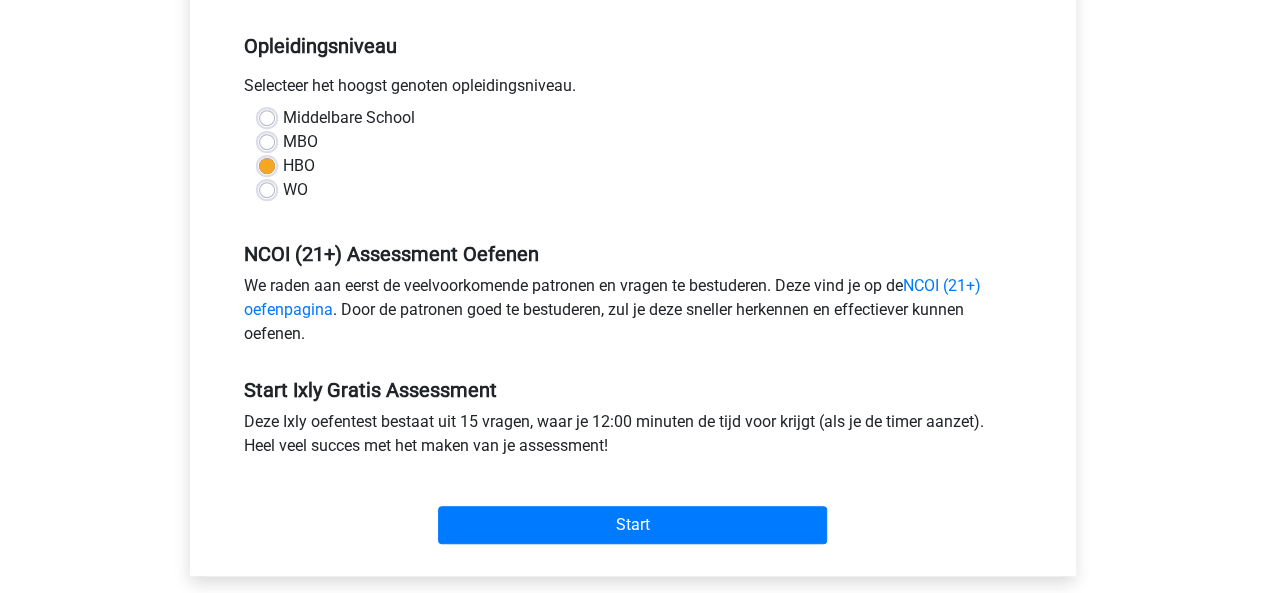 click on "MBO" at bounding box center (633, 142) 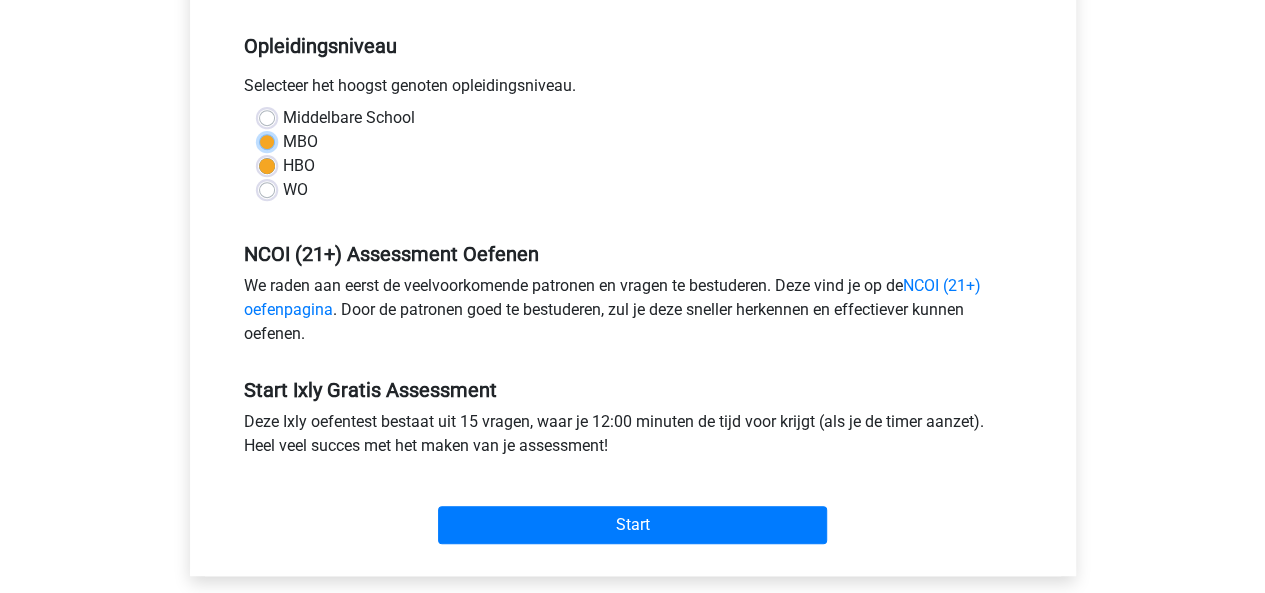 click on "MBO" at bounding box center [267, 140] 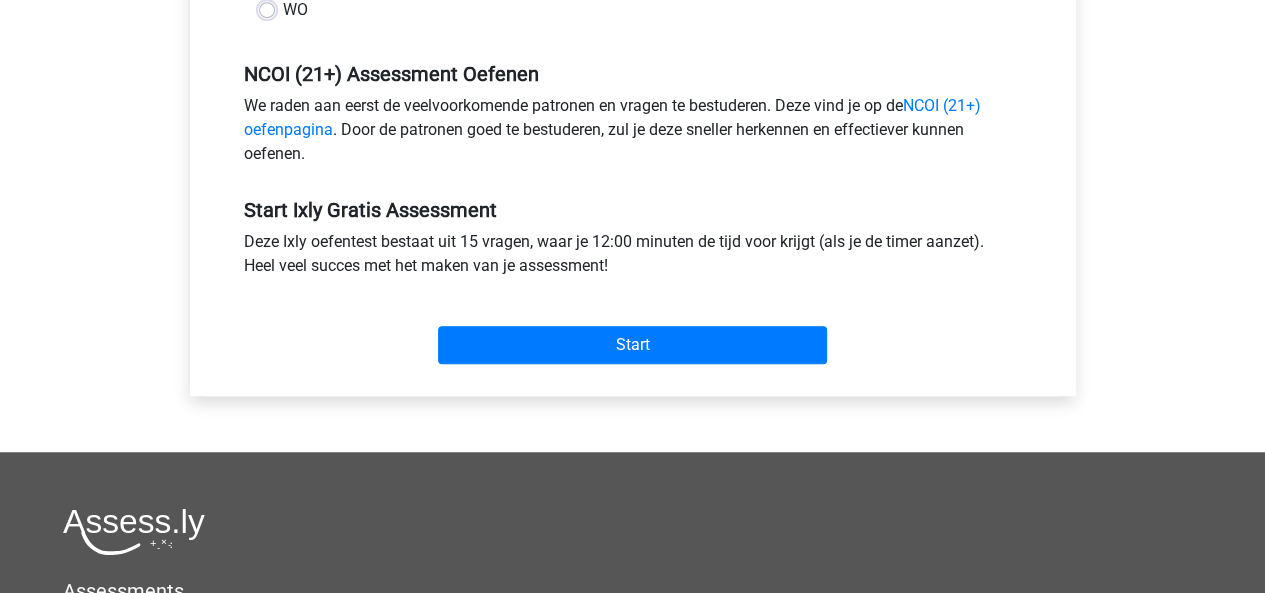 scroll, scrollTop: 593, scrollLeft: 0, axis: vertical 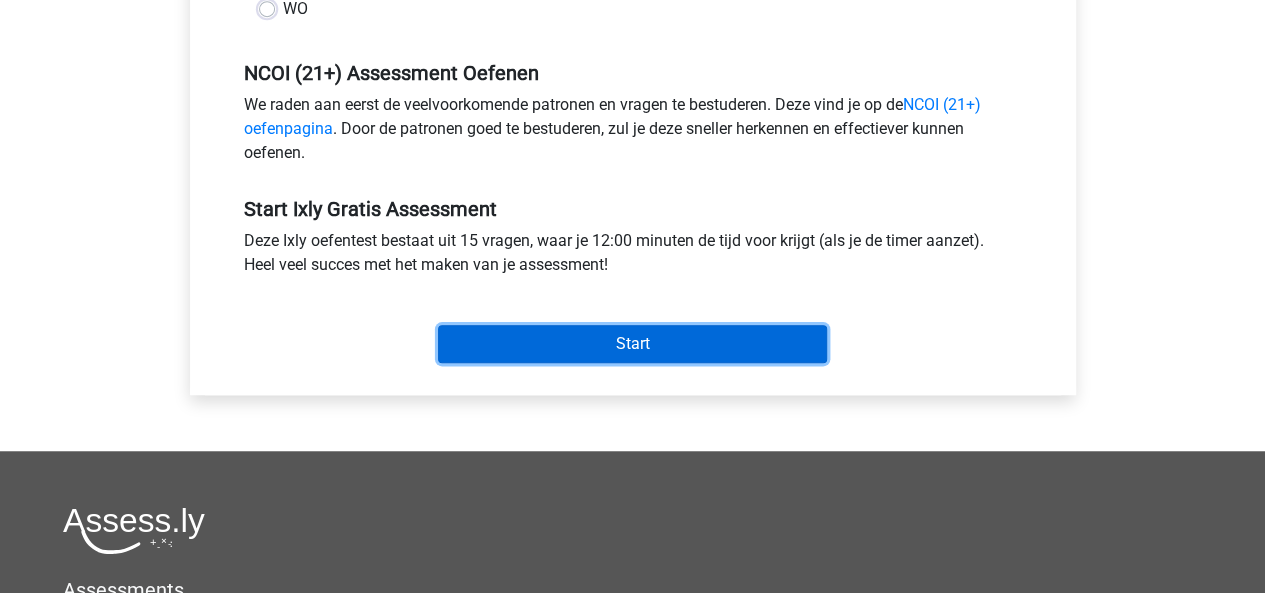 click on "Start" at bounding box center [632, 344] 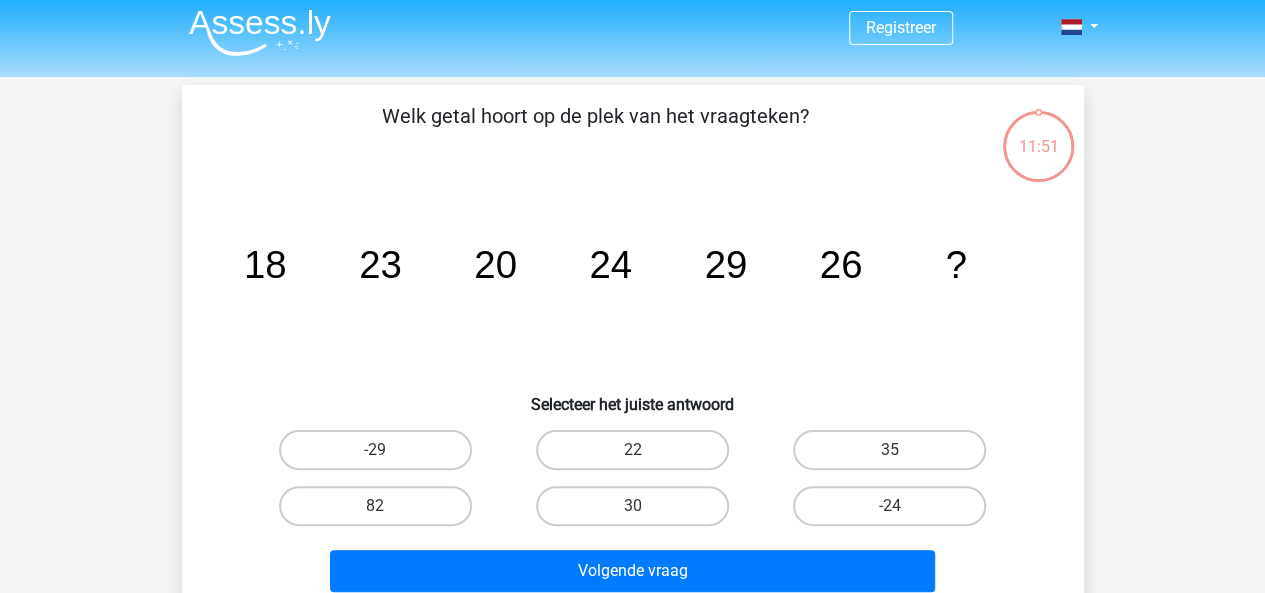 scroll, scrollTop: 6, scrollLeft: 0, axis: vertical 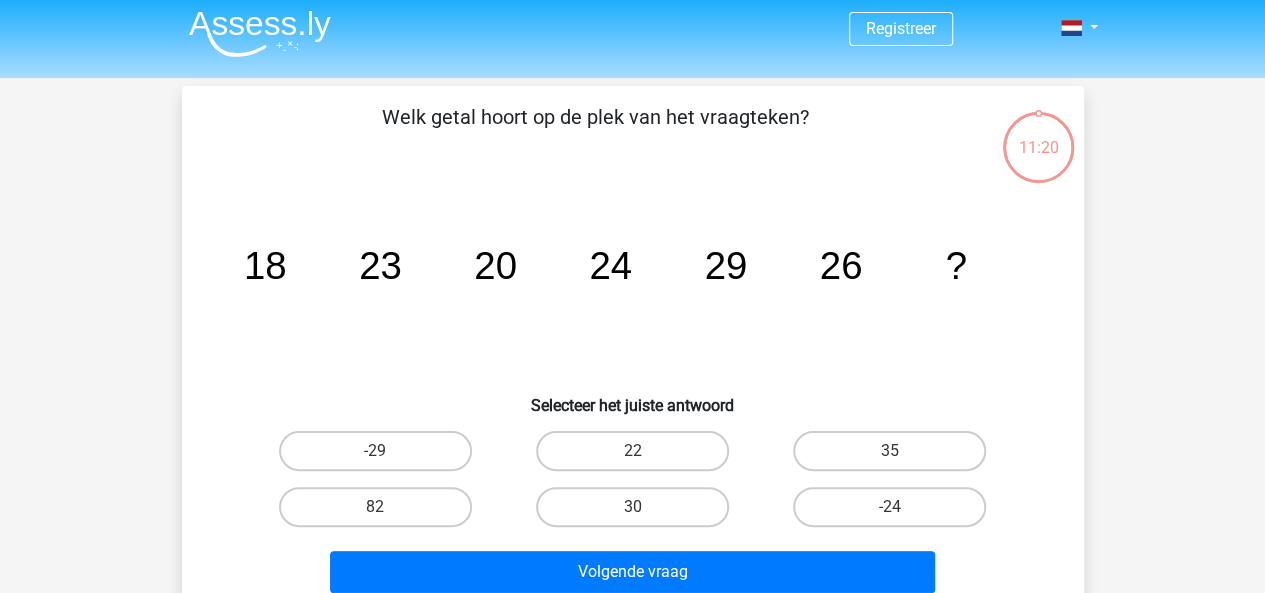 click on "11:20" at bounding box center [1038, 135] 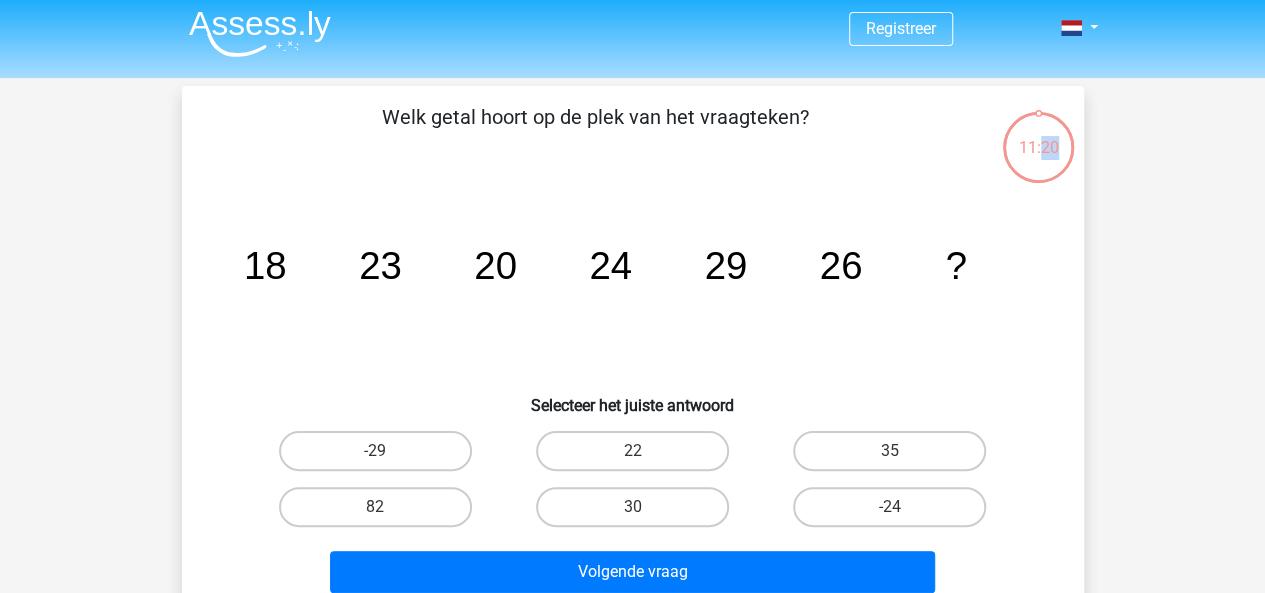 click on "11:20" at bounding box center [1038, 135] 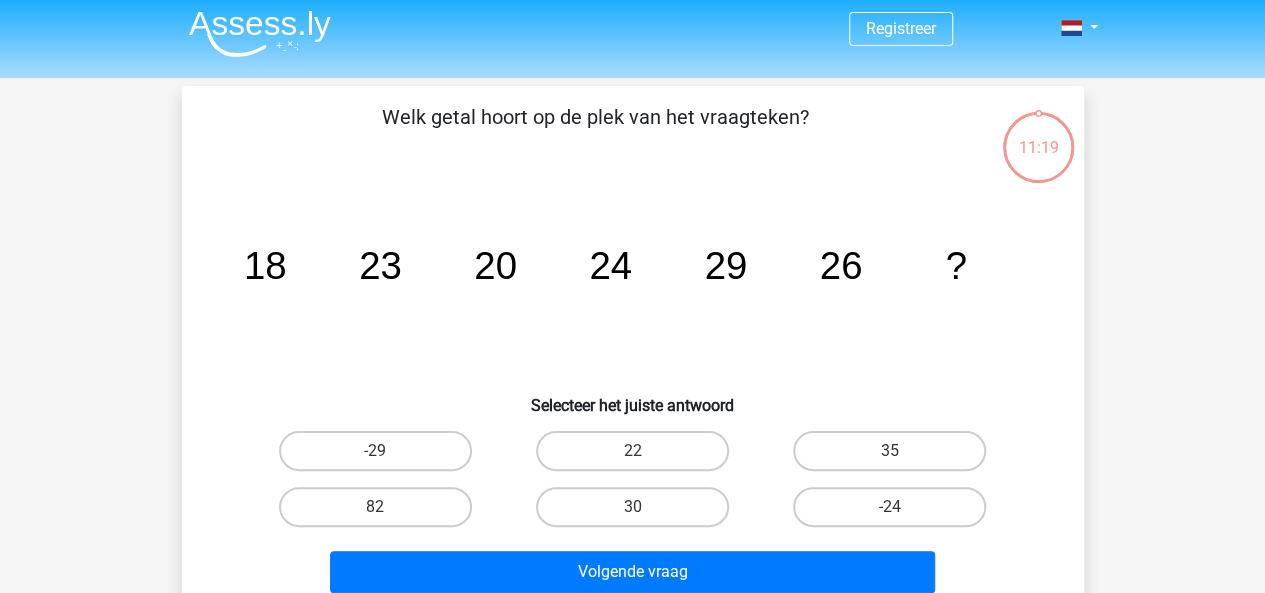 click on "image/svg+xml
18
23
20
24
29
26
?" 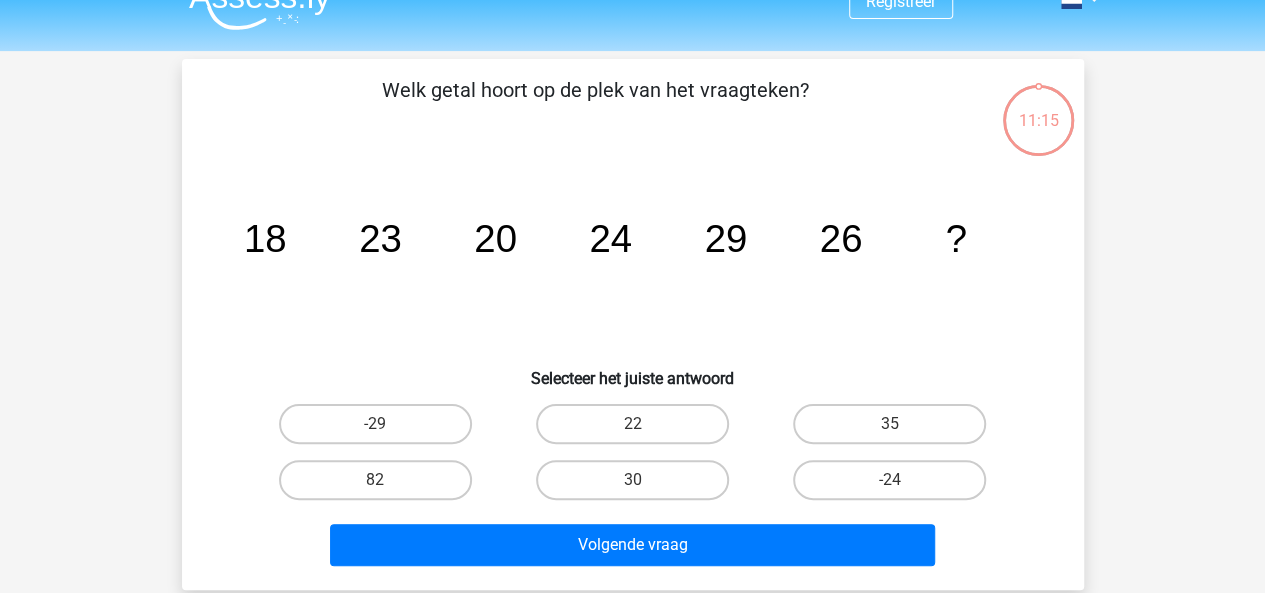 scroll, scrollTop: 52, scrollLeft: 0, axis: vertical 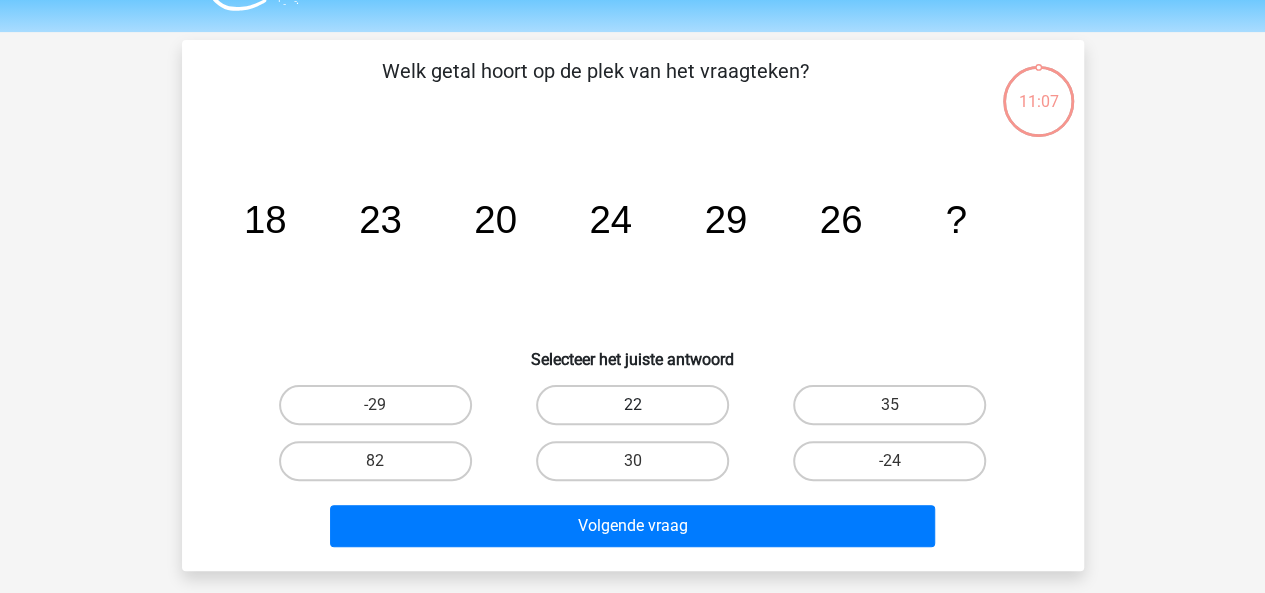 click on "22" at bounding box center [632, 405] 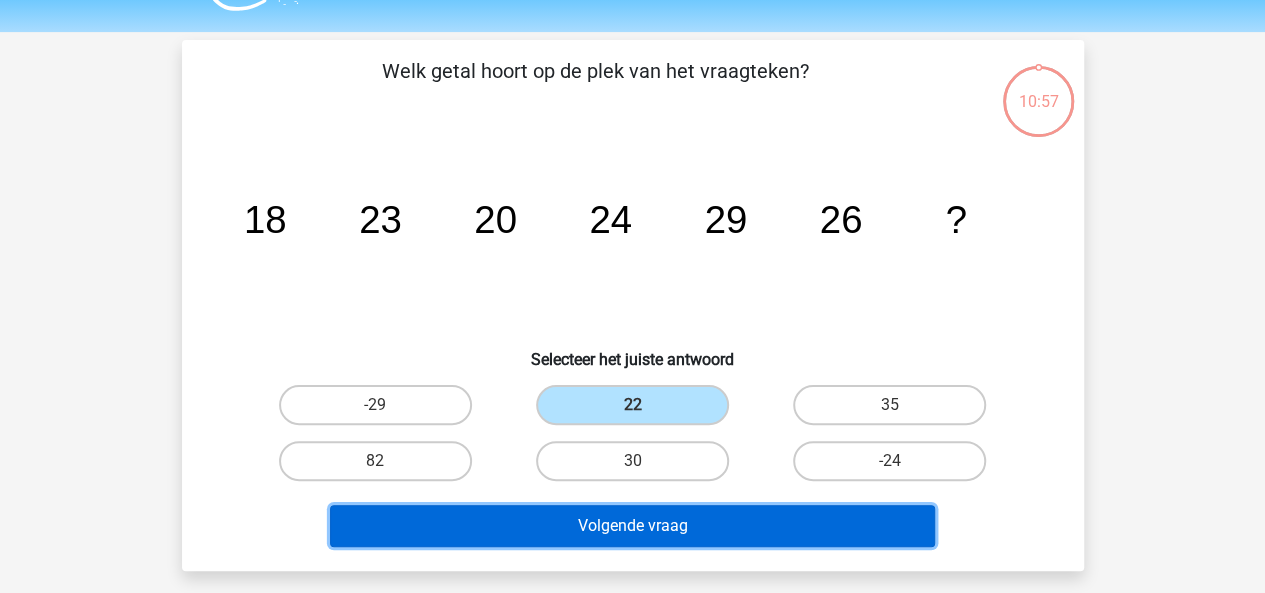 click on "Volgende vraag" at bounding box center (632, 526) 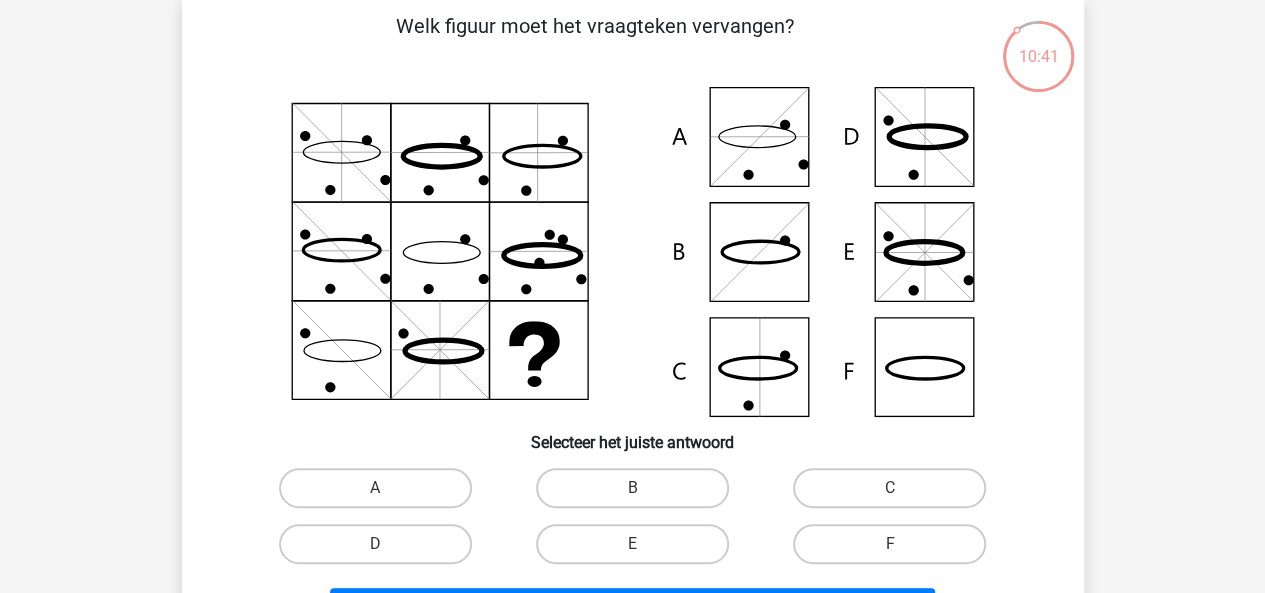 scroll, scrollTop: 125, scrollLeft: 0, axis: vertical 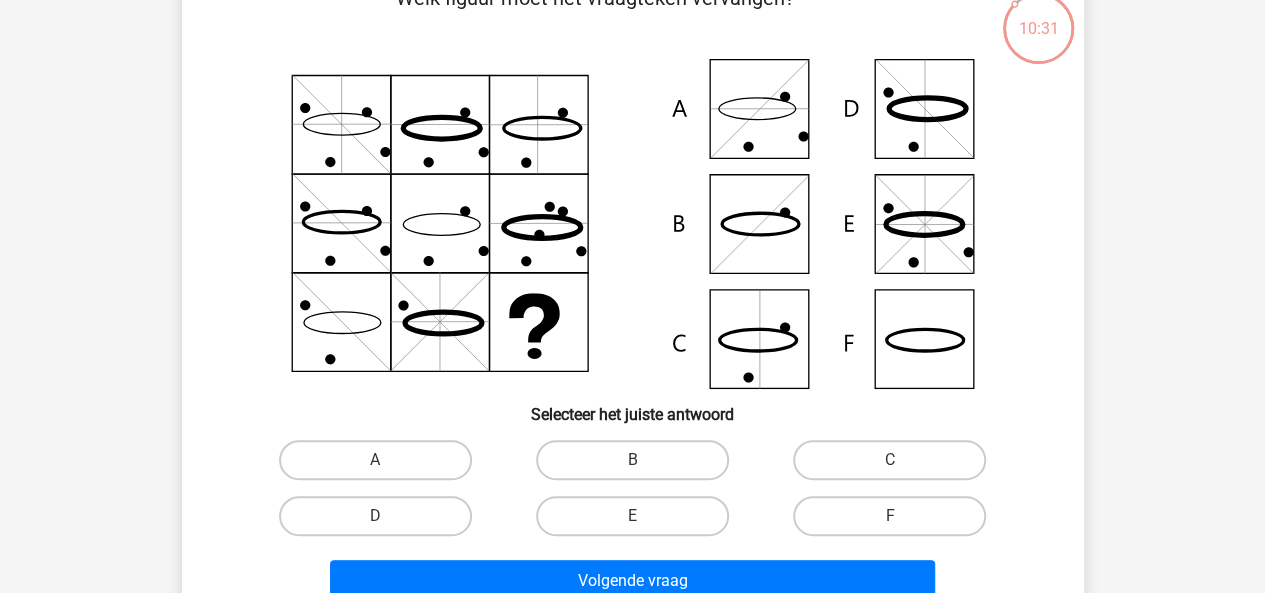 click 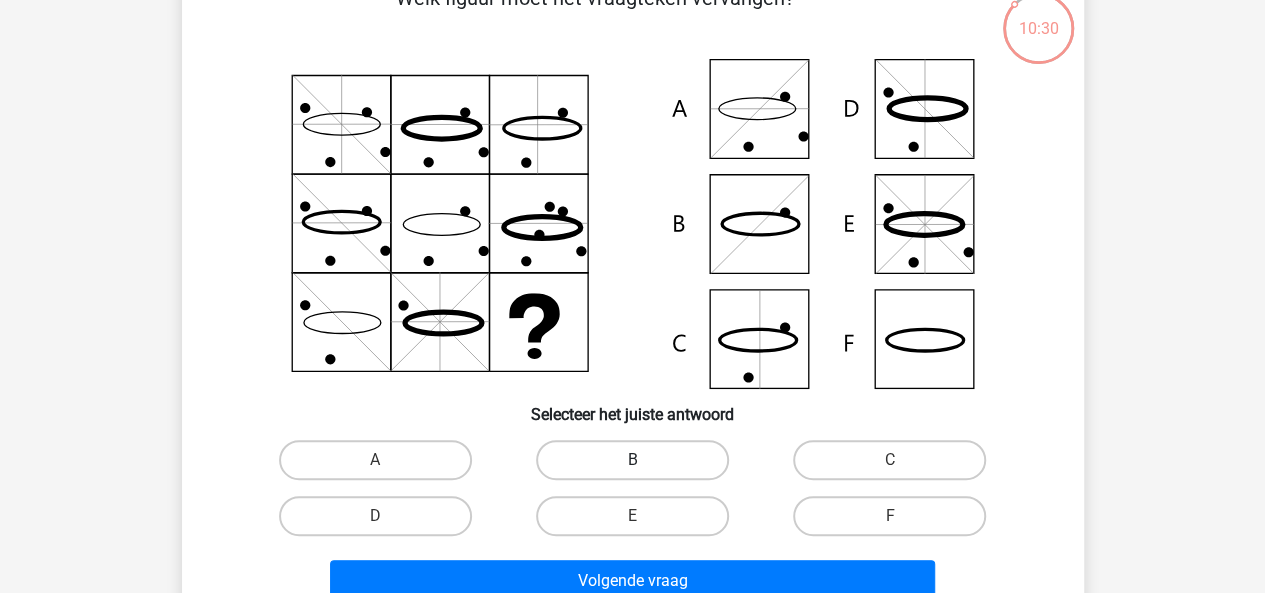click on "B" at bounding box center (632, 460) 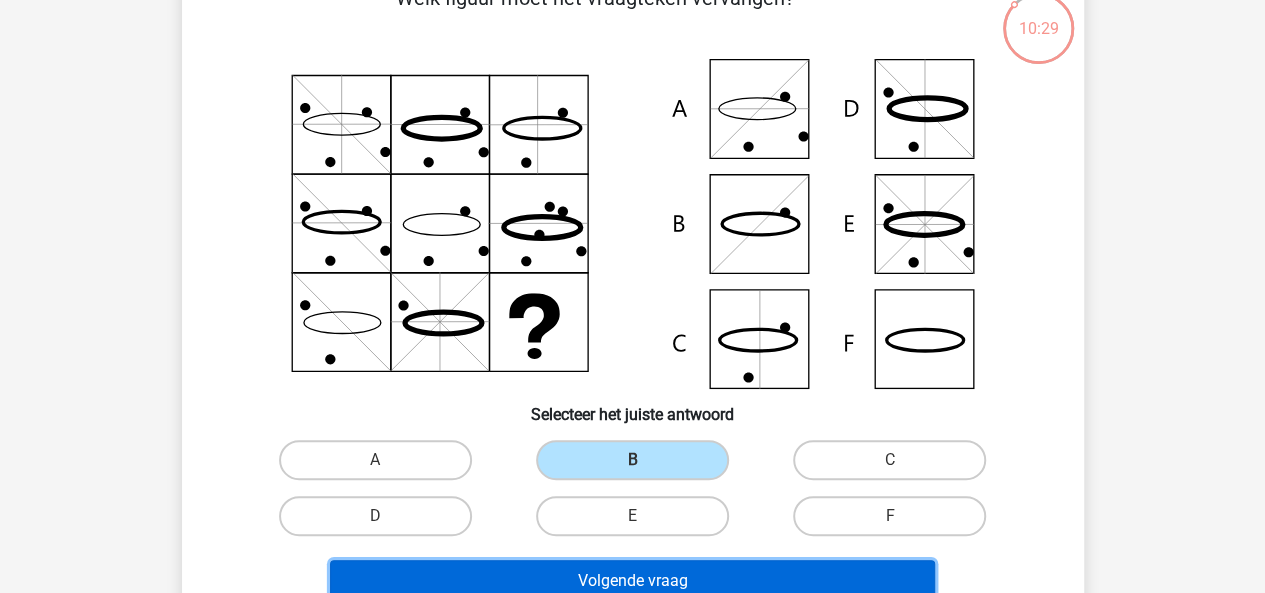 click on "Volgende vraag" at bounding box center [632, 581] 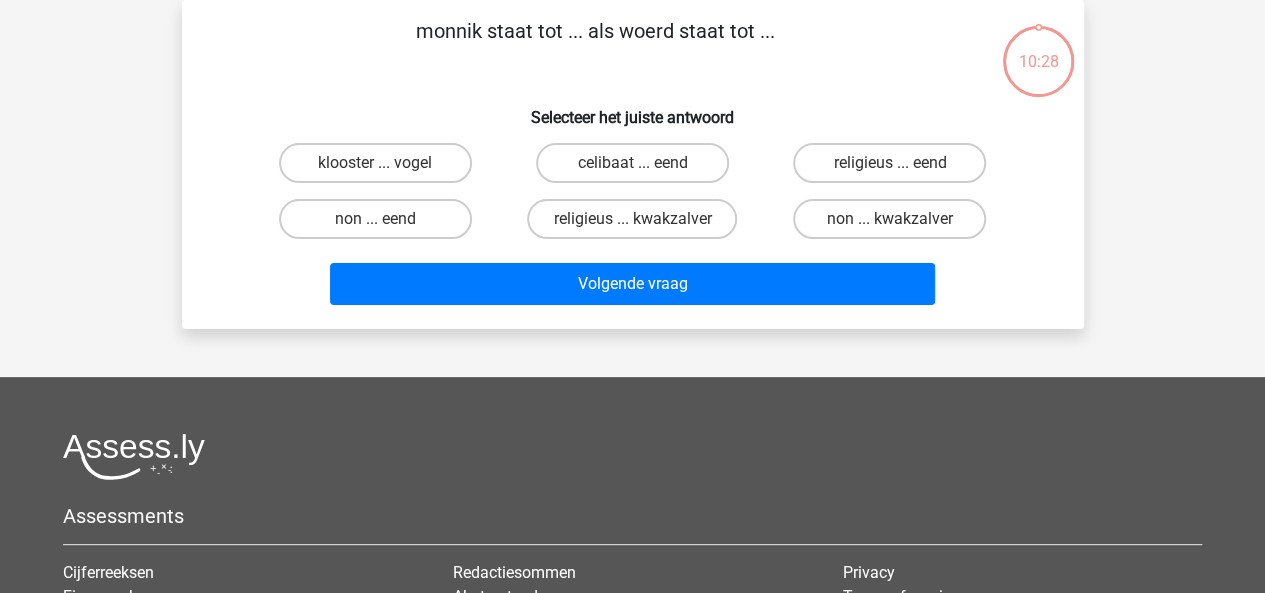 scroll, scrollTop: 0, scrollLeft: 0, axis: both 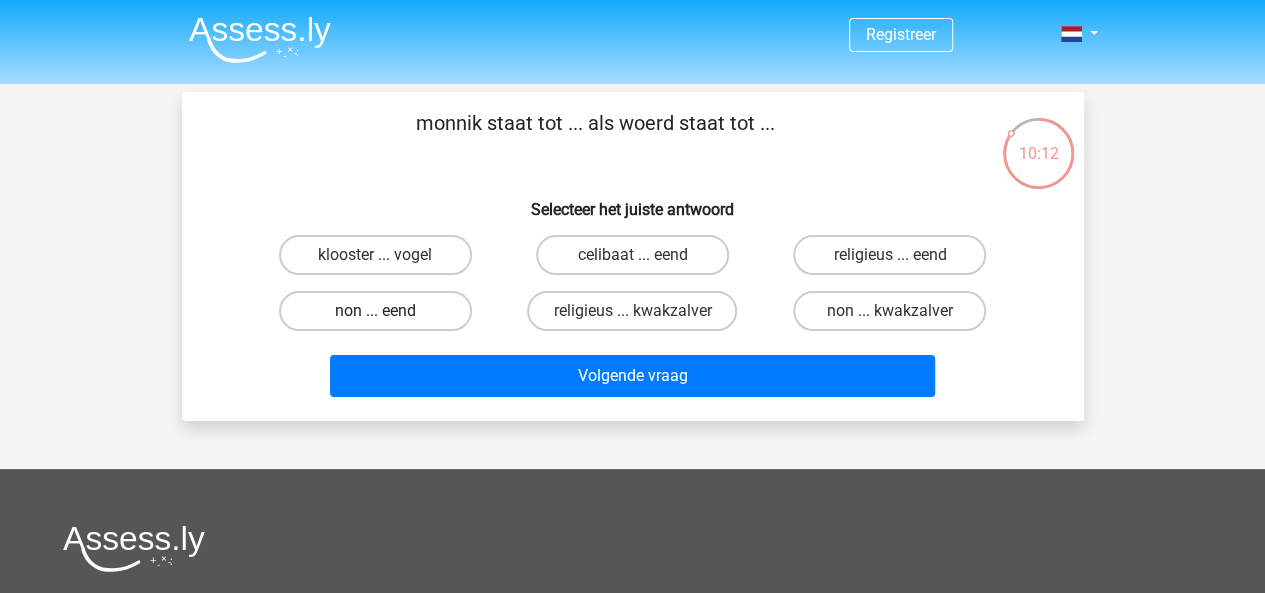 click on "non ... eend" at bounding box center [375, 311] 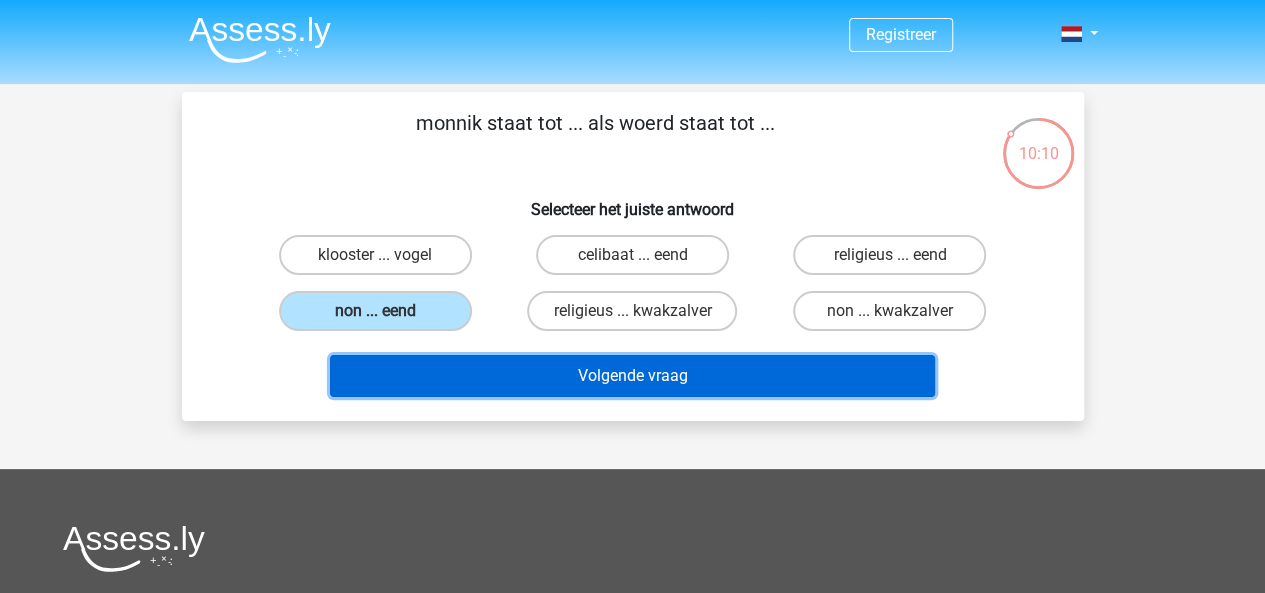 click on "Volgende vraag" at bounding box center [632, 376] 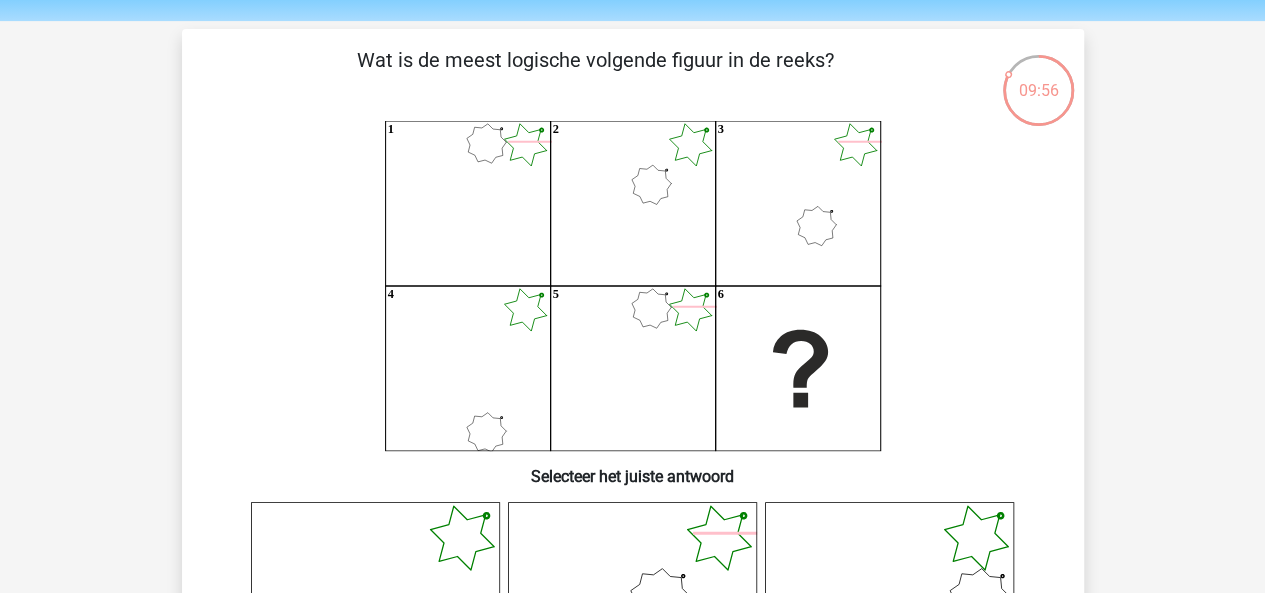scroll, scrollTop: 67, scrollLeft: 0, axis: vertical 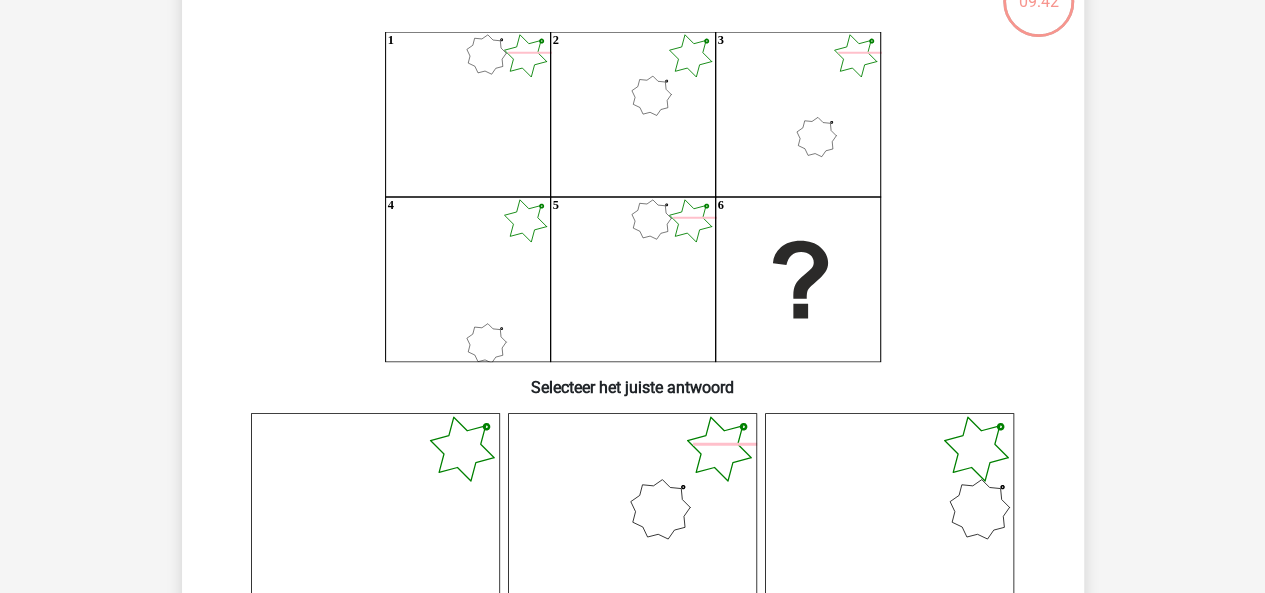 click on "1
2
3
4
5
6" 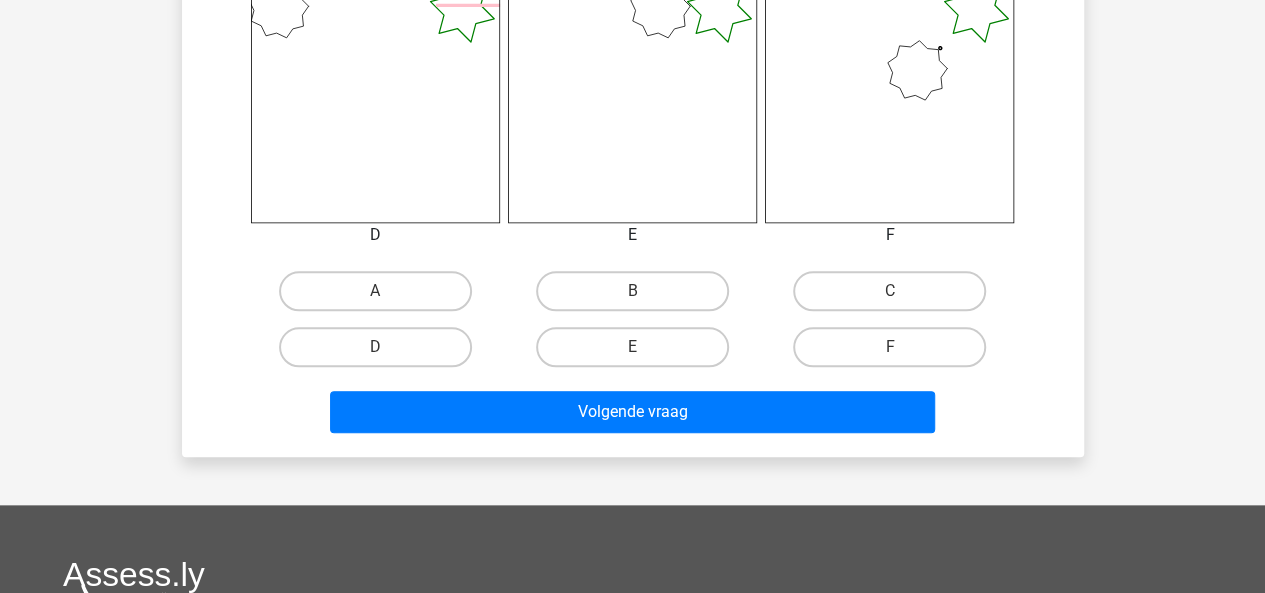 scroll, scrollTop: 880, scrollLeft: 0, axis: vertical 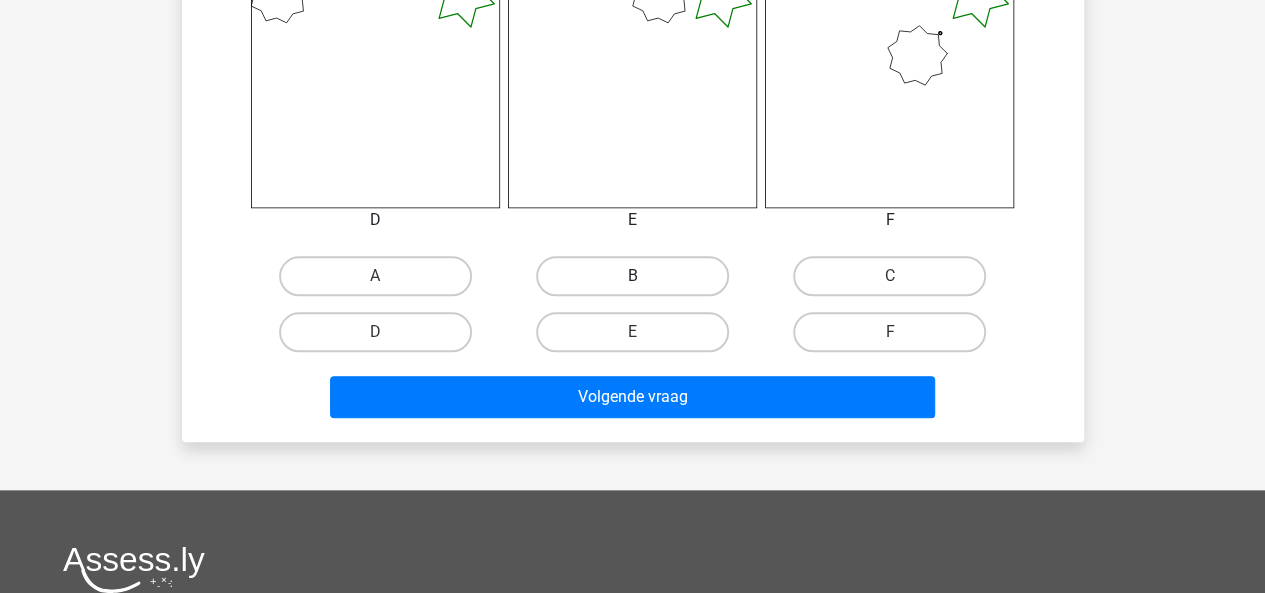 click on "B" at bounding box center (632, 276) 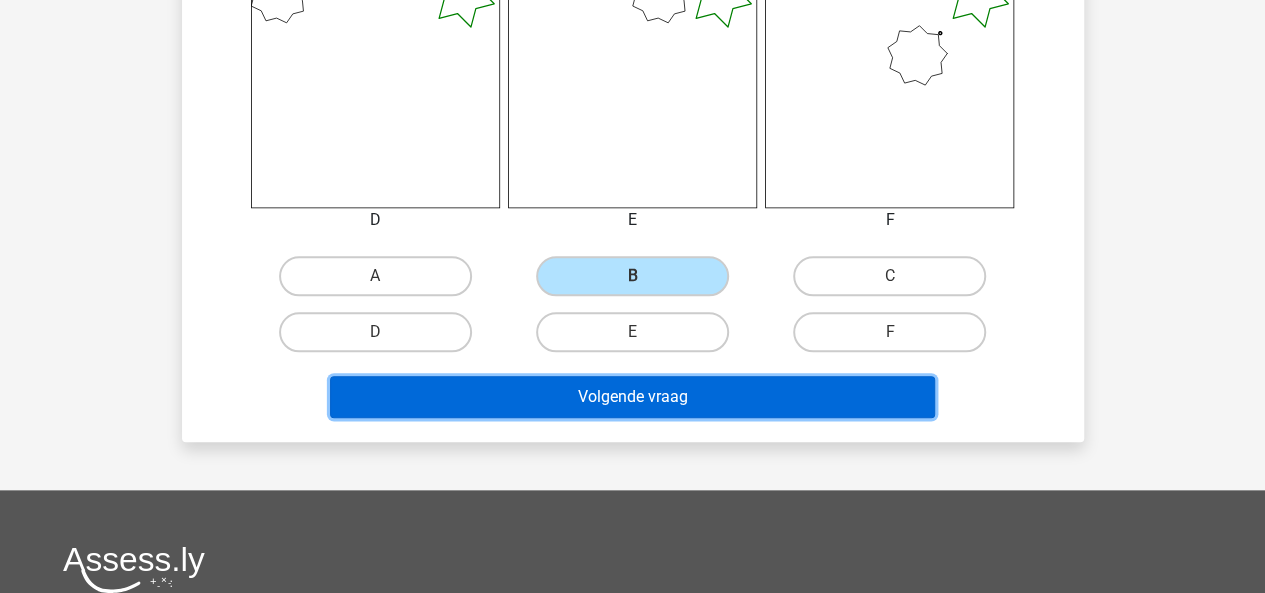 click on "Volgende vraag" at bounding box center (632, 397) 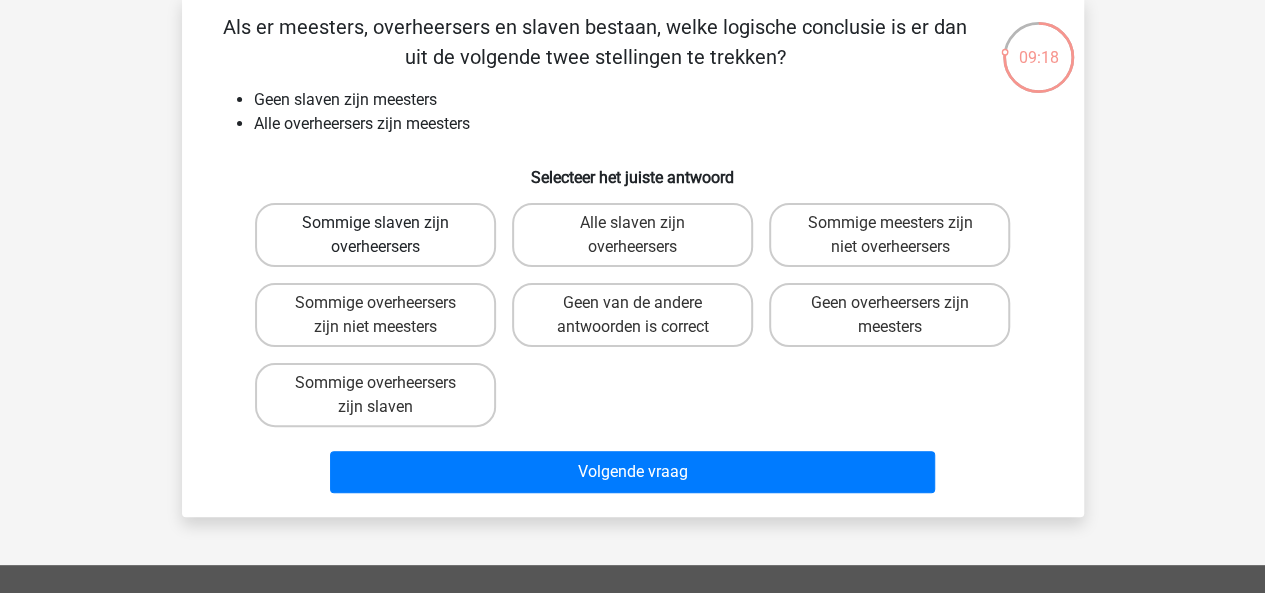 scroll, scrollTop: 101, scrollLeft: 0, axis: vertical 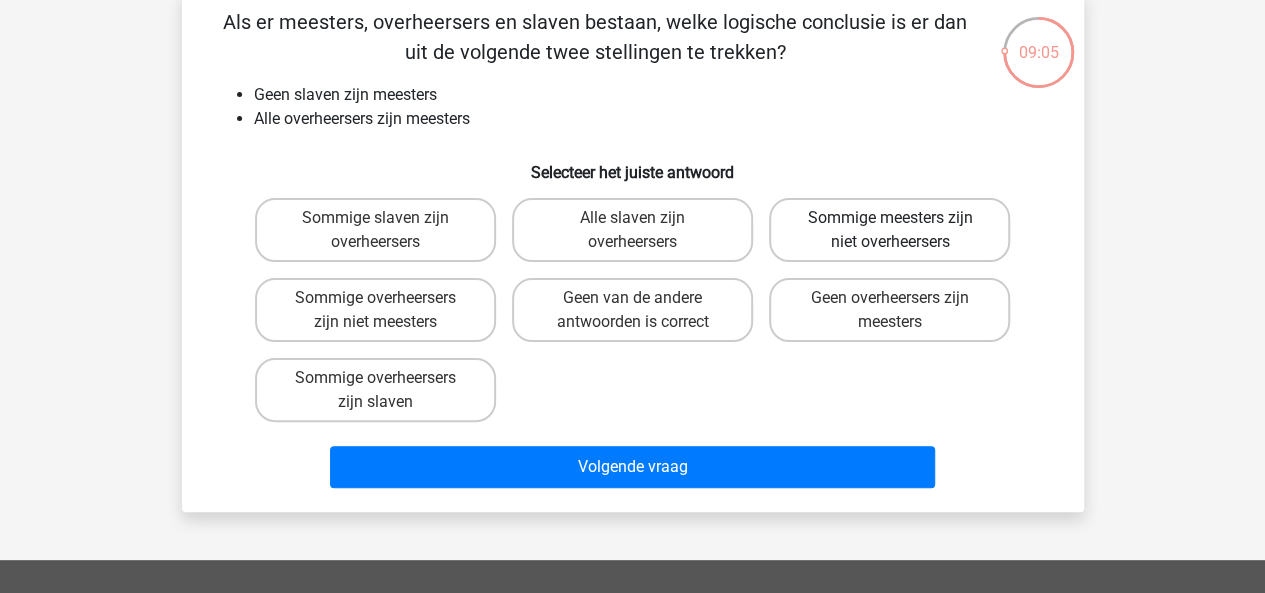 click on "Sommige meesters zijn niet overheersers" at bounding box center (889, 230) 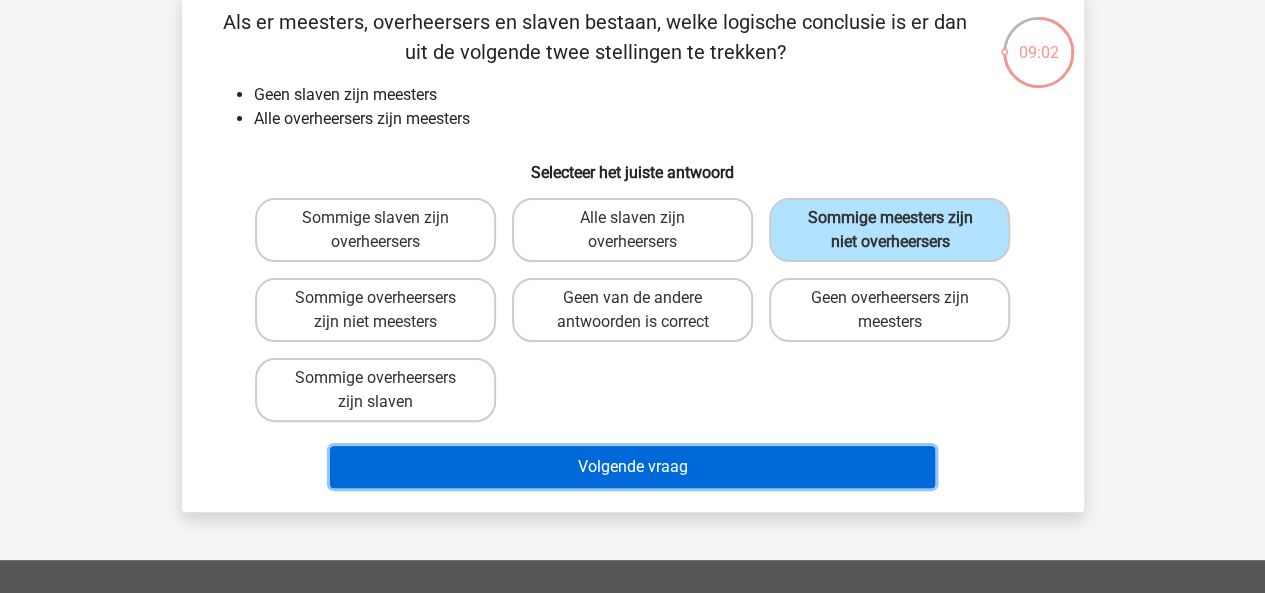 click on "Volgende vraag" at bounding box center (632, 467) 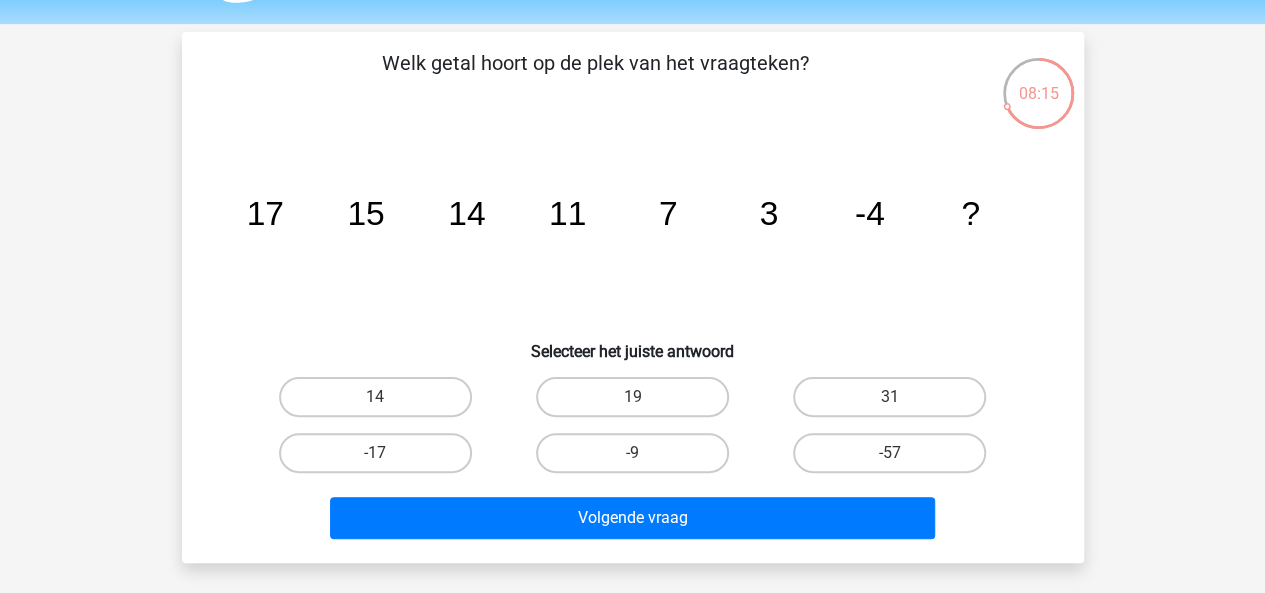 scroll, scrollTop: 61, scrollLeft: 0, axis: vertical 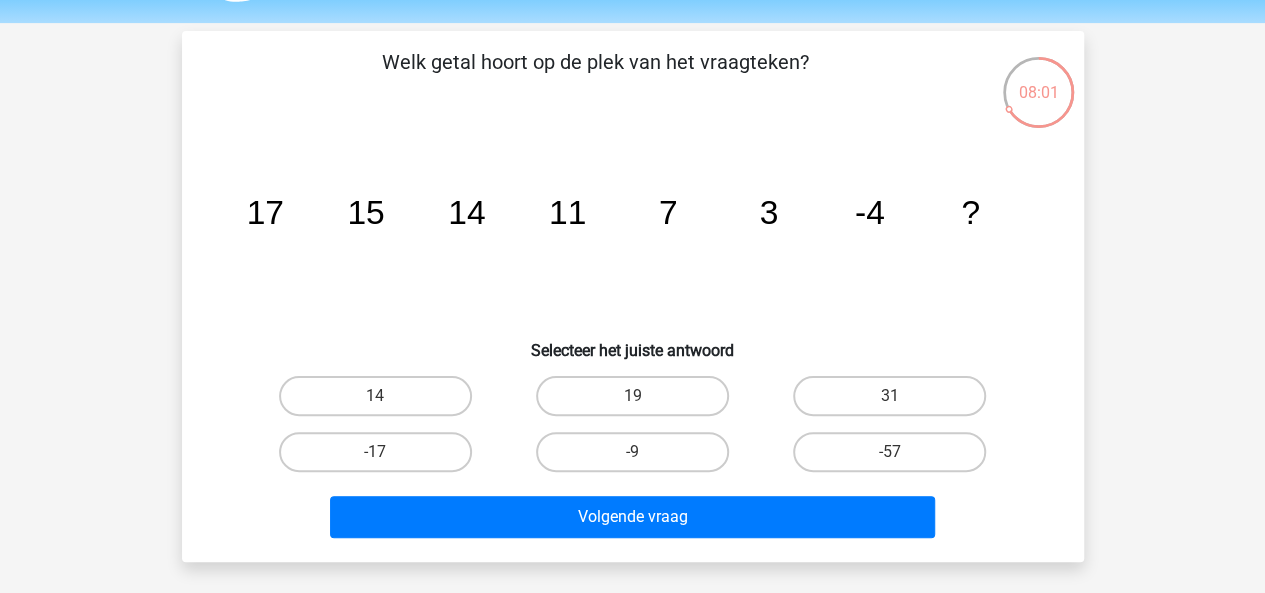 click on "image/svg+xml
17
15
14
11
7
3
-4
?" 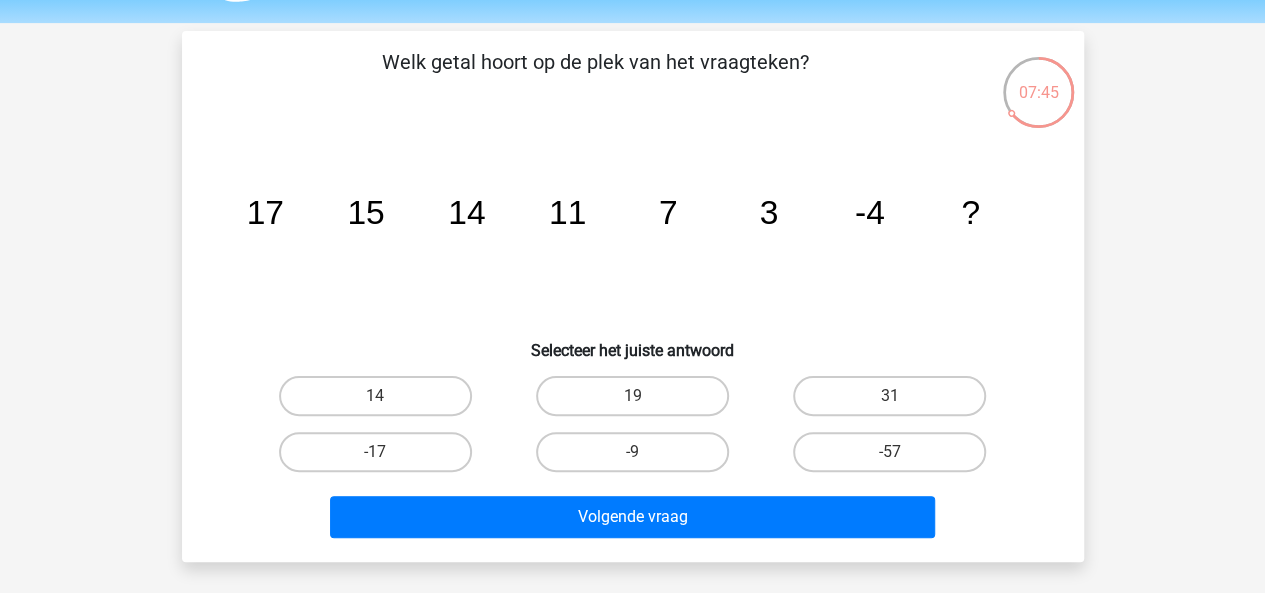 click on "Welk getal hoort op de plek van het vraagteken?
image/svg+xml
17
15
14
11
7
3
-4
?
Selecteer het juiste antwoord" at bounding box center (633, 296) 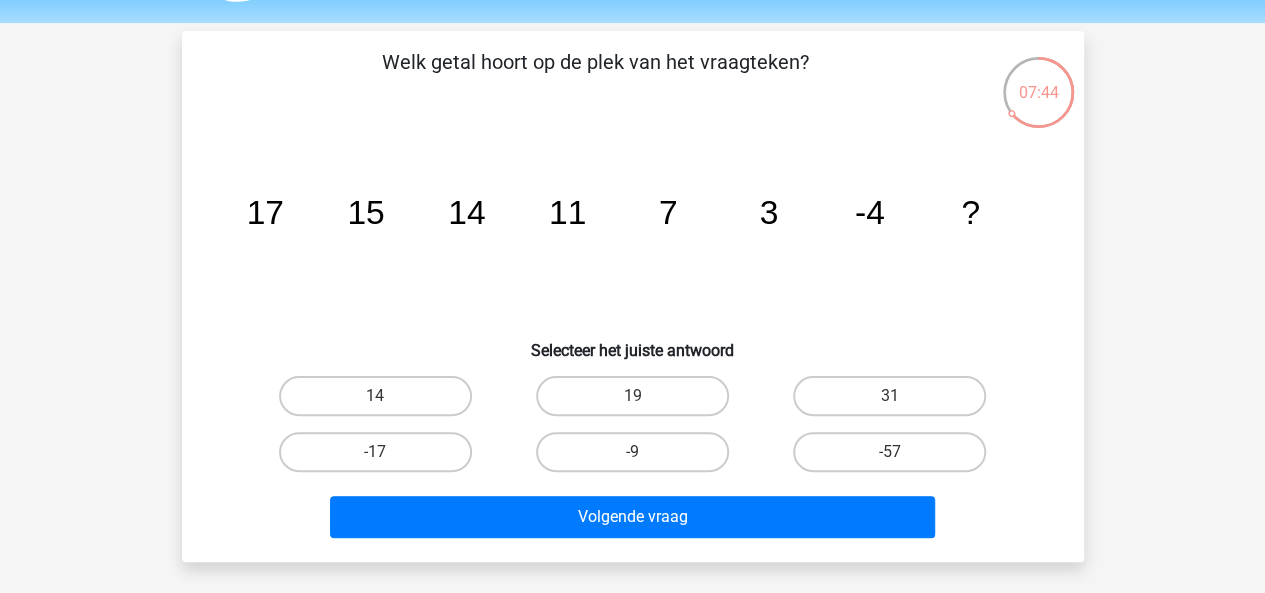 click on "Welk getal hoort op de plek van het vraagteken?
image/svg+xml
17
15
14
11
7
3
-4
?
Selecteer het juiste antwoord" at bounding box center [633, 296] 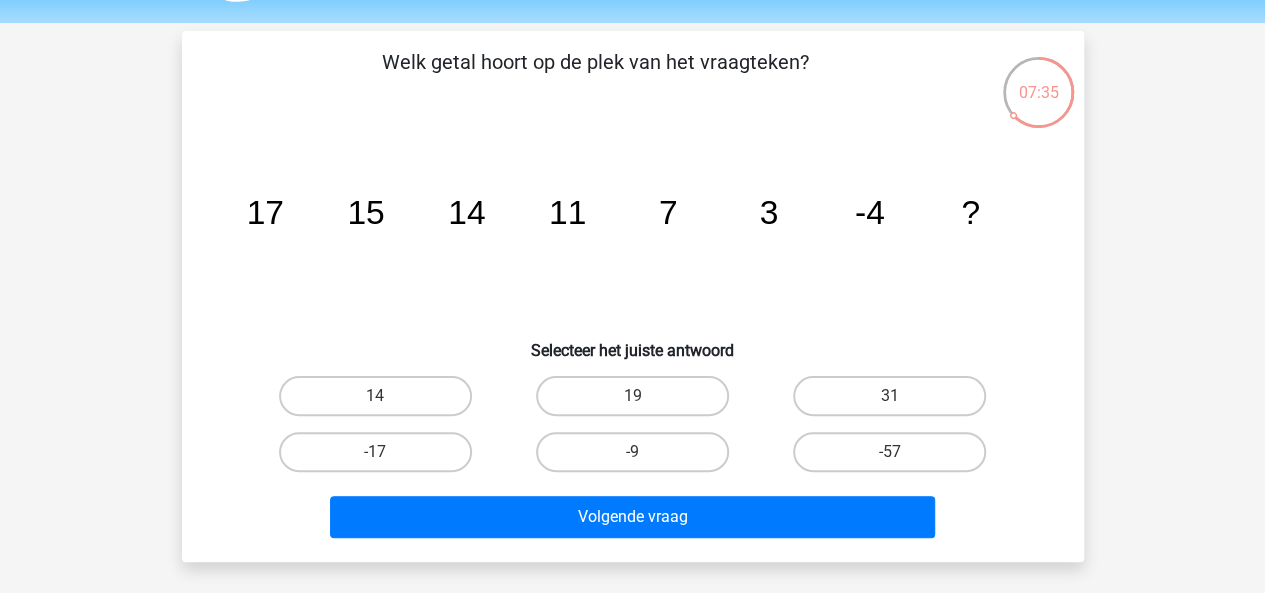 click on "-9" at bounding box center (375, 396) 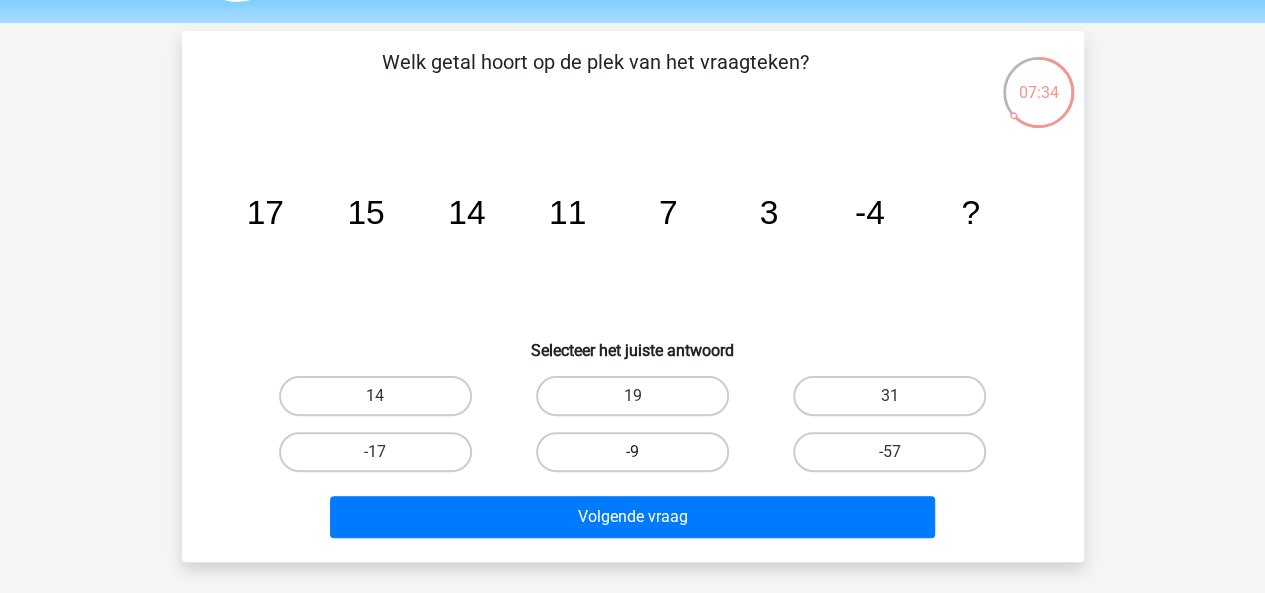 click on "-9" at bounding box center (632, 452) 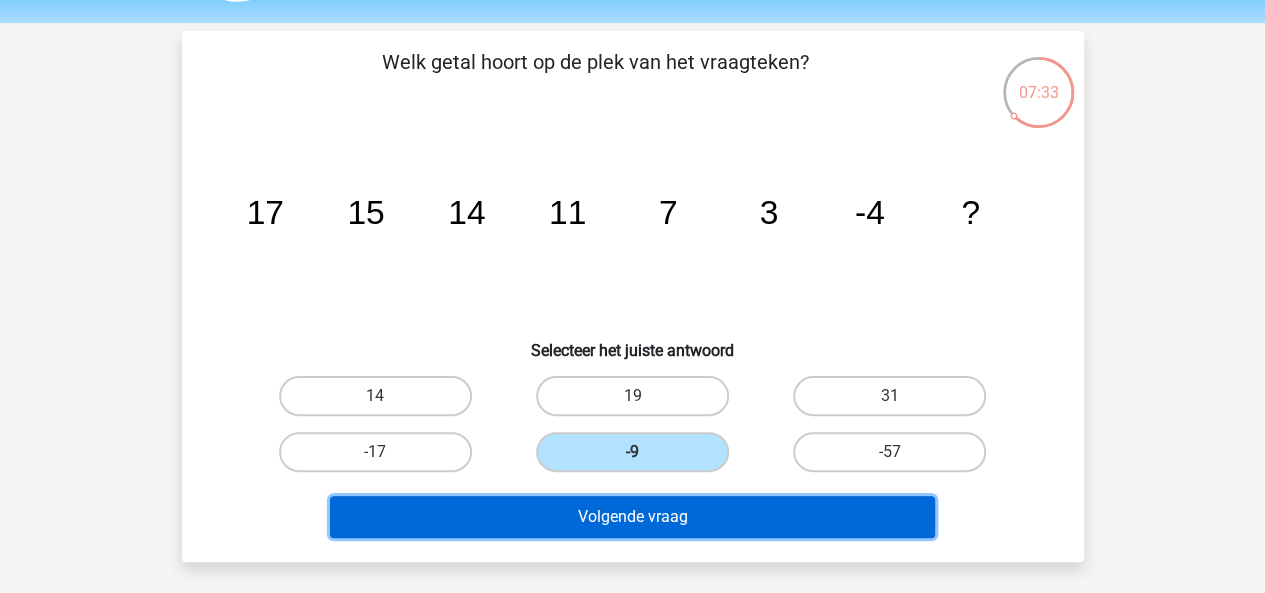 click on "Volgende vraag" at bounding box center [632, 517] 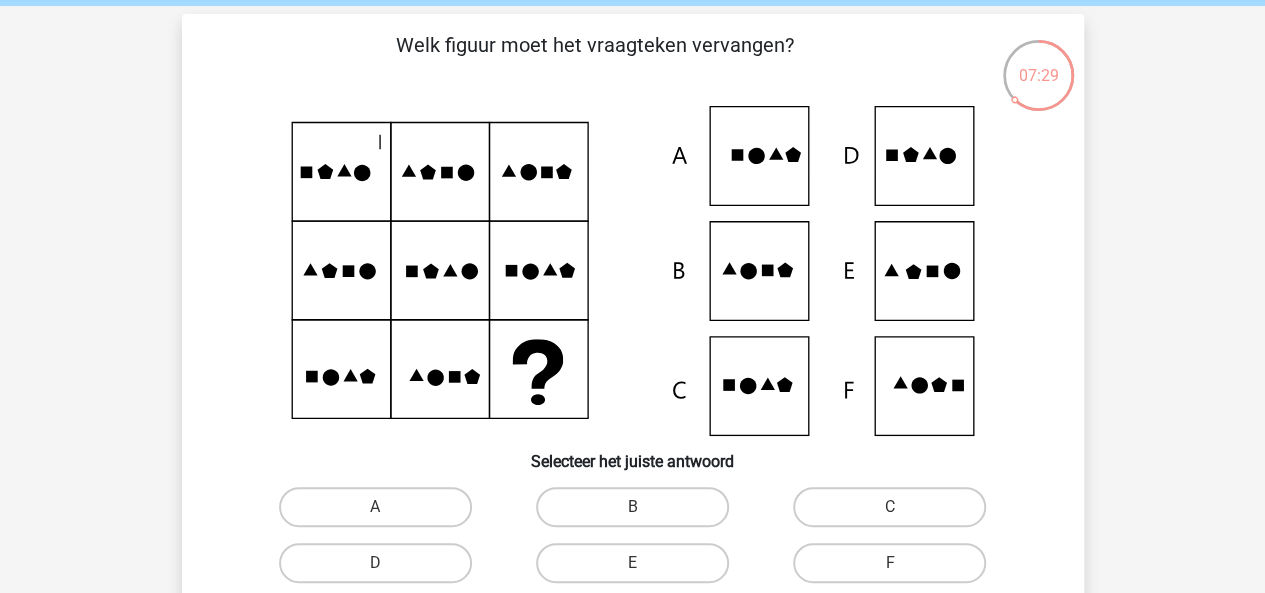 scroll, scrollTop: 108, scrollLeft: 0, axis: vertical 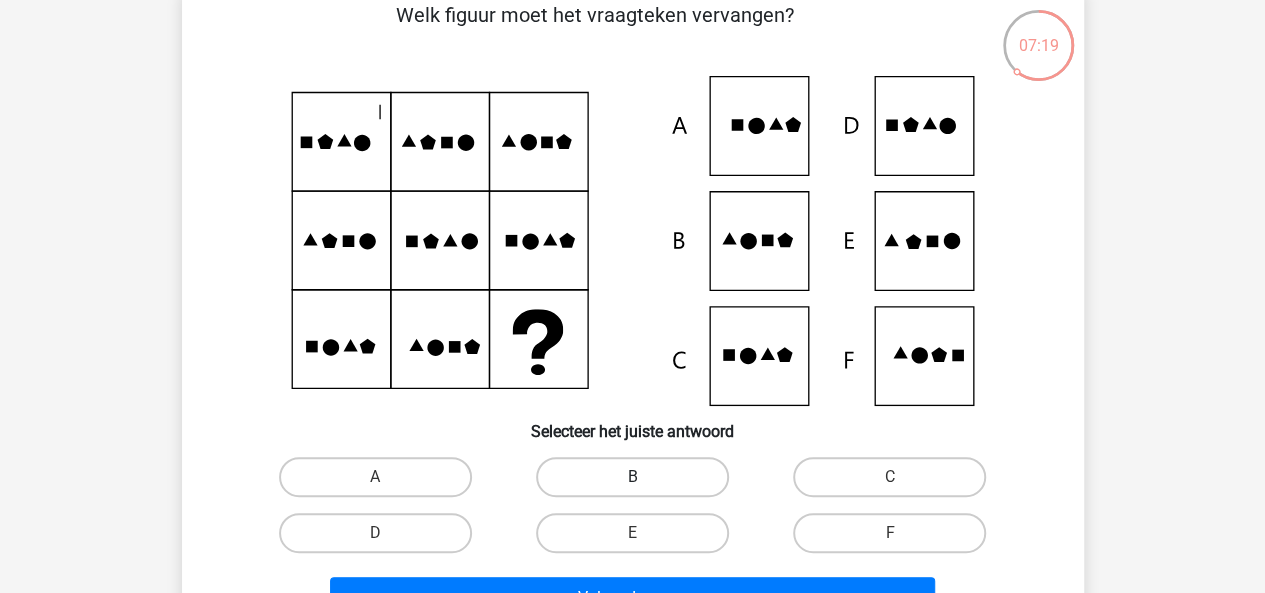 click on "B" at bounding box center (632, 477) 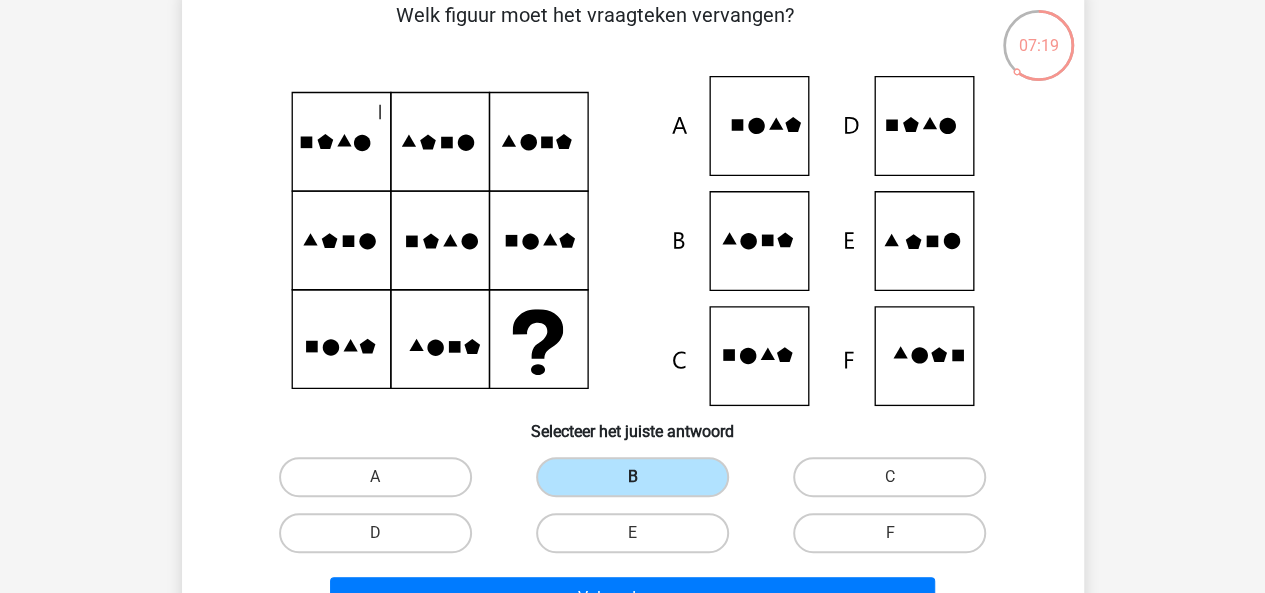 scroll, scrollTop: 192, scrollLeft: 0, axis: vertical 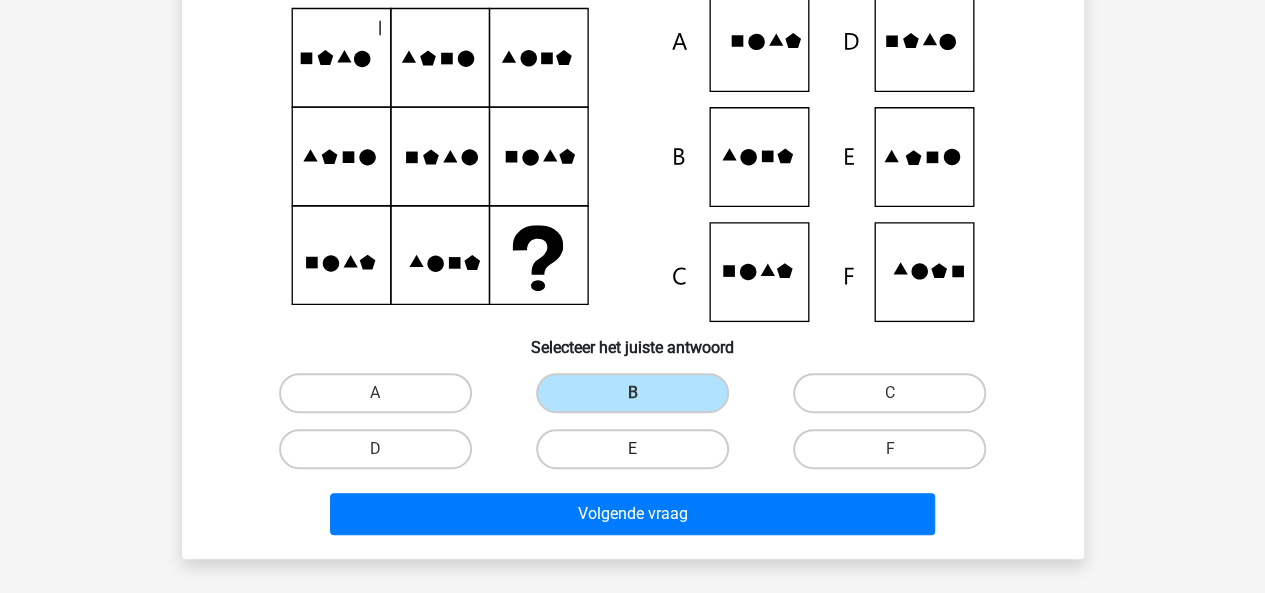 click on "E" at bounding box center (632, 449) 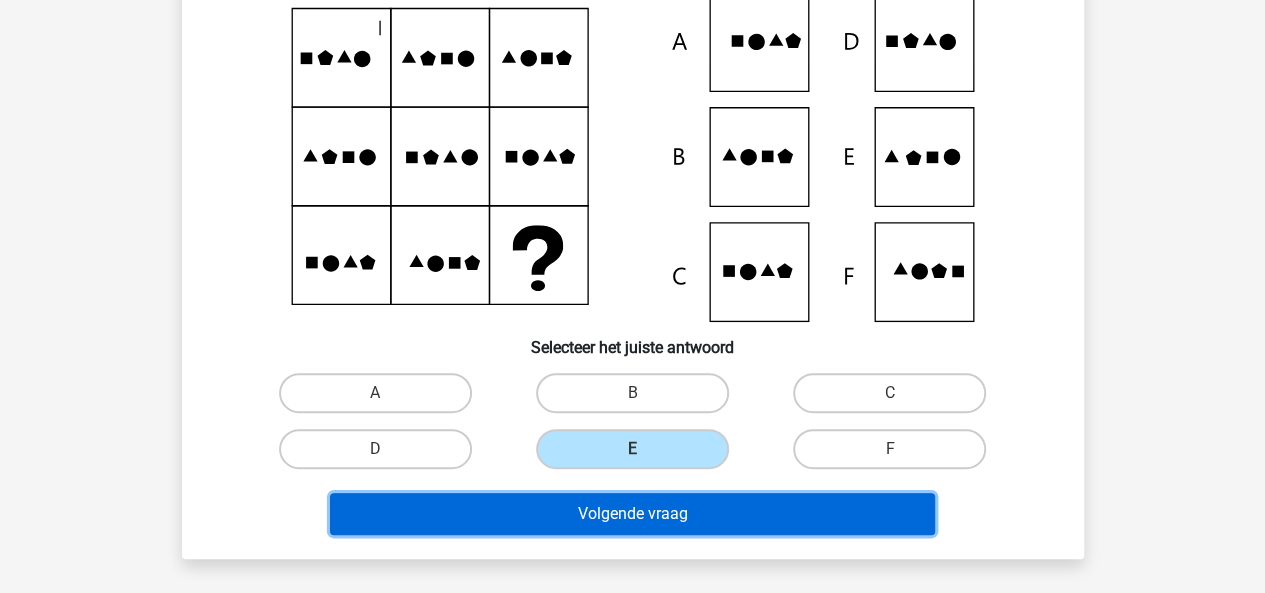 click on "Volgende vraag" at bounding box center (632, 514) 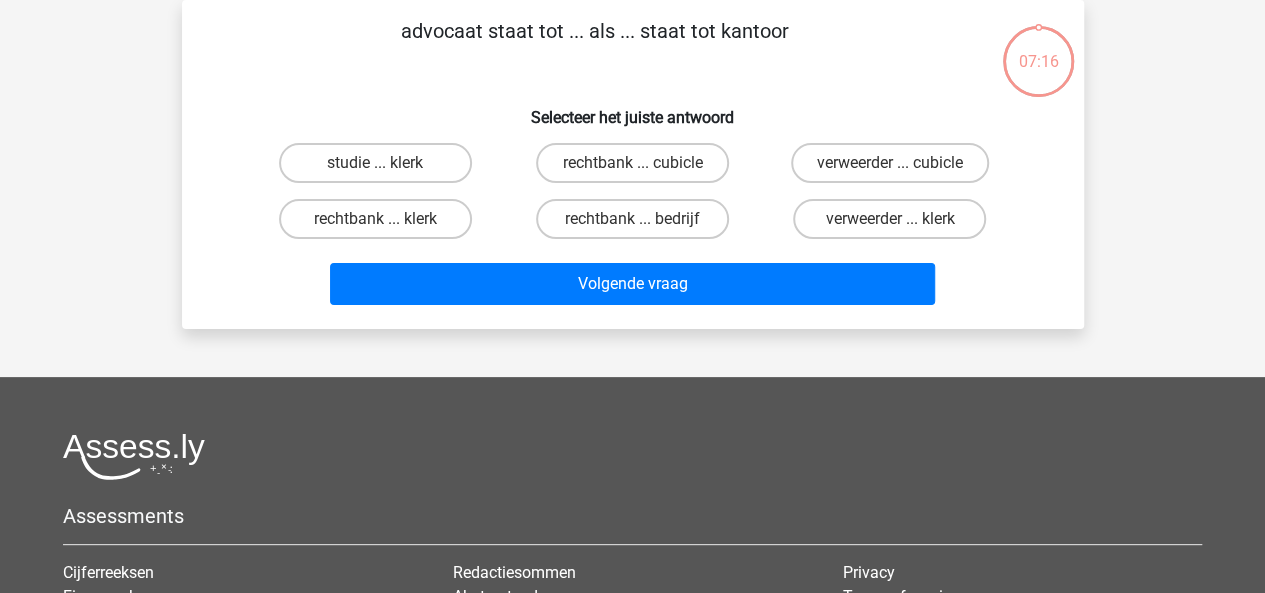 scroll, scrollTop: 10, scrollLeft: 0, axis: vertical 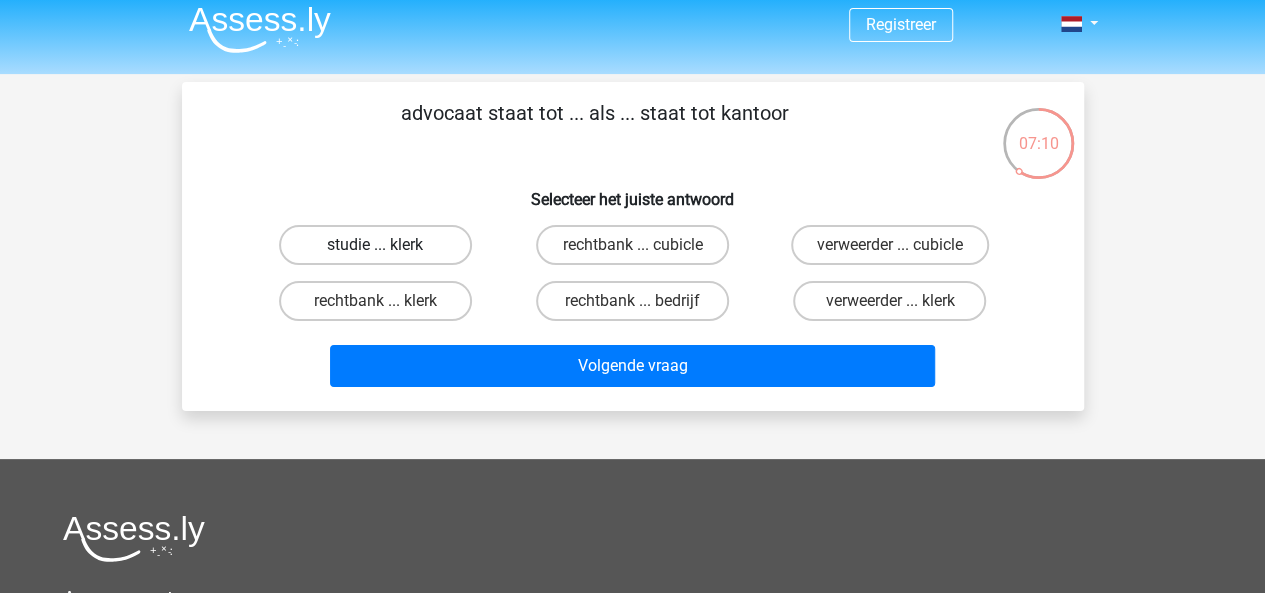 click on "studie ... klerk" at bounding box center (375, 245) 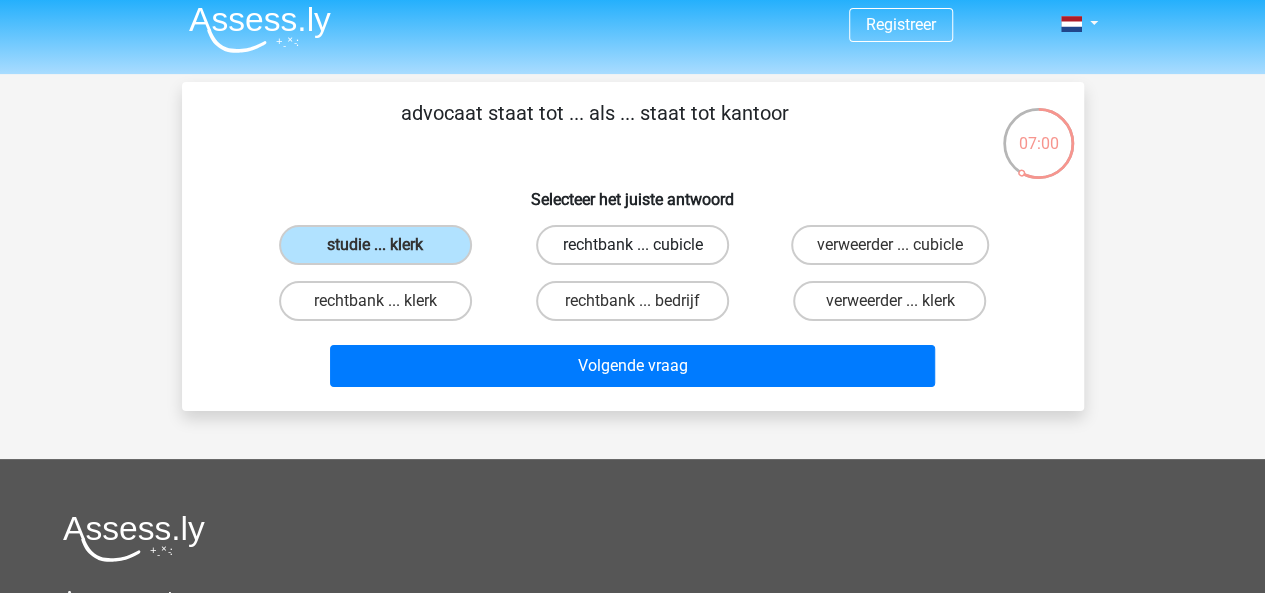 click on "rechtbank ... cubicle" at bounding box center [632, 245] 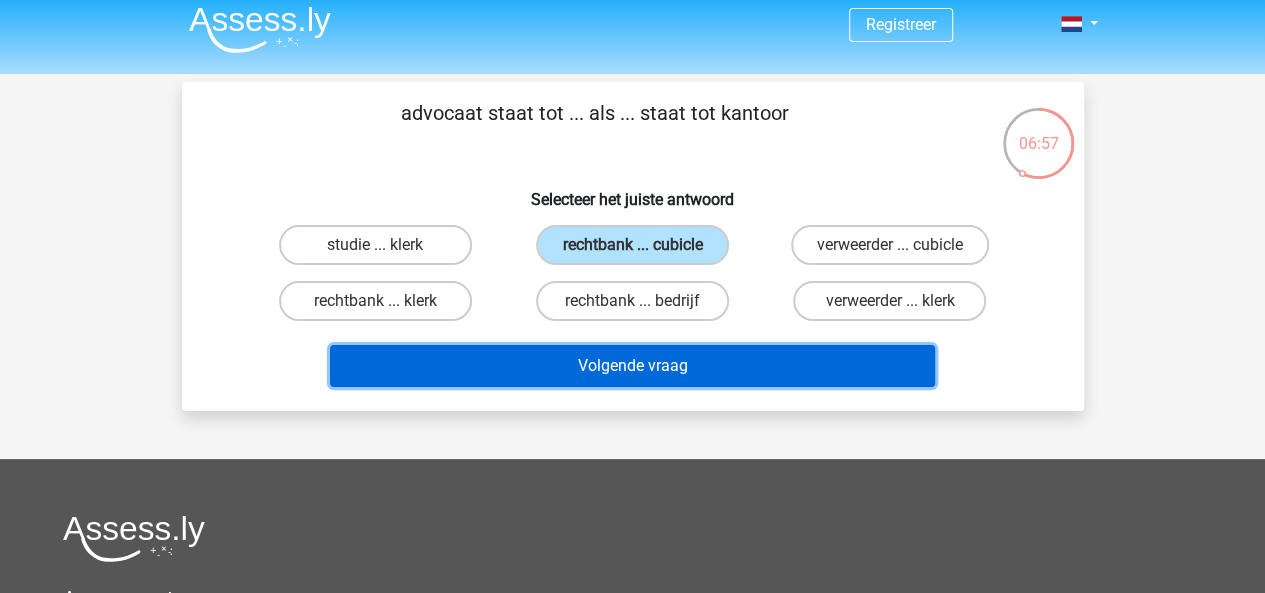 click on "Volgende vraag" at bounding box center [632, 366] 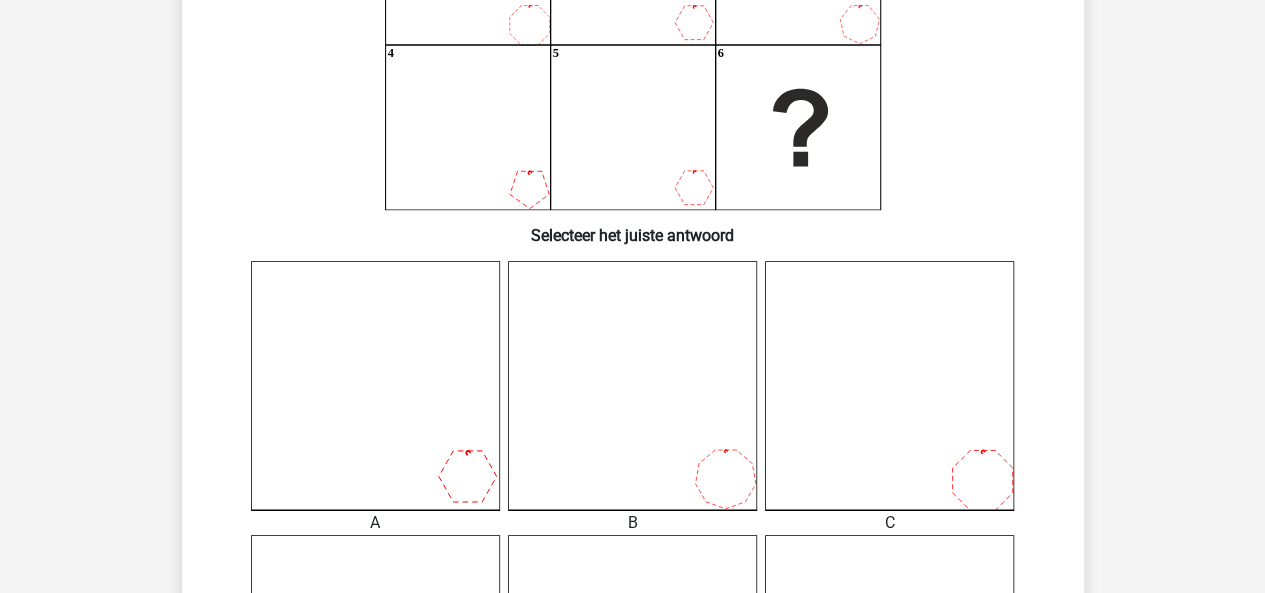 scroll, scrollTop: 735, scrollLeft: 0, axis: vertical 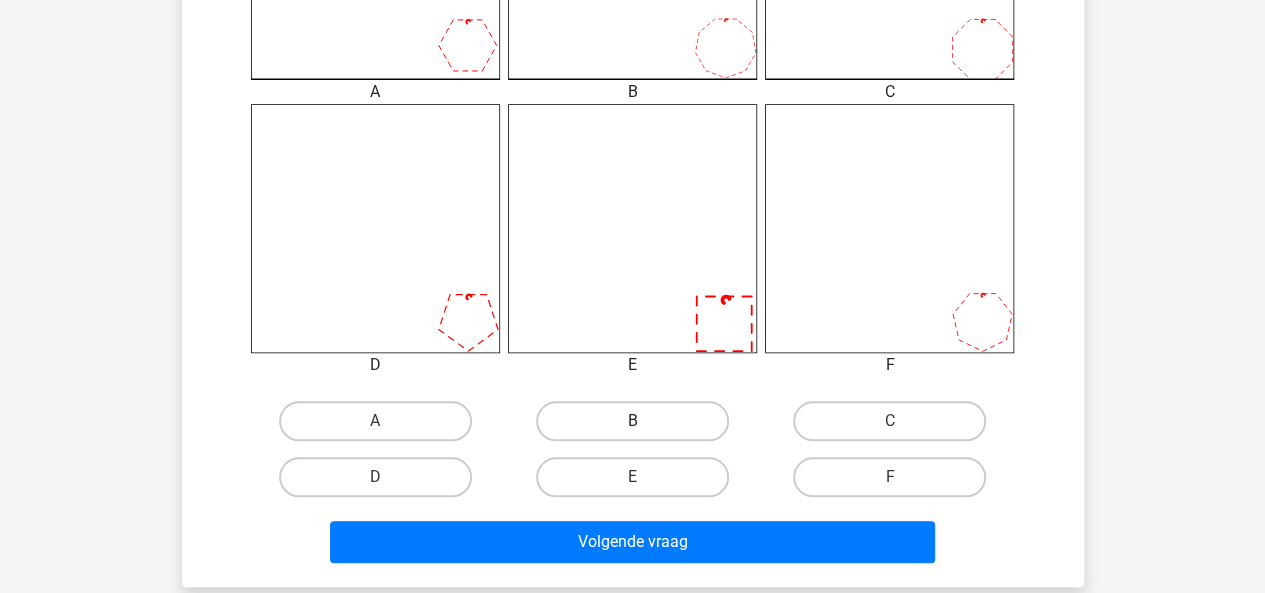 click on "B" at bounding box center (632, 421) 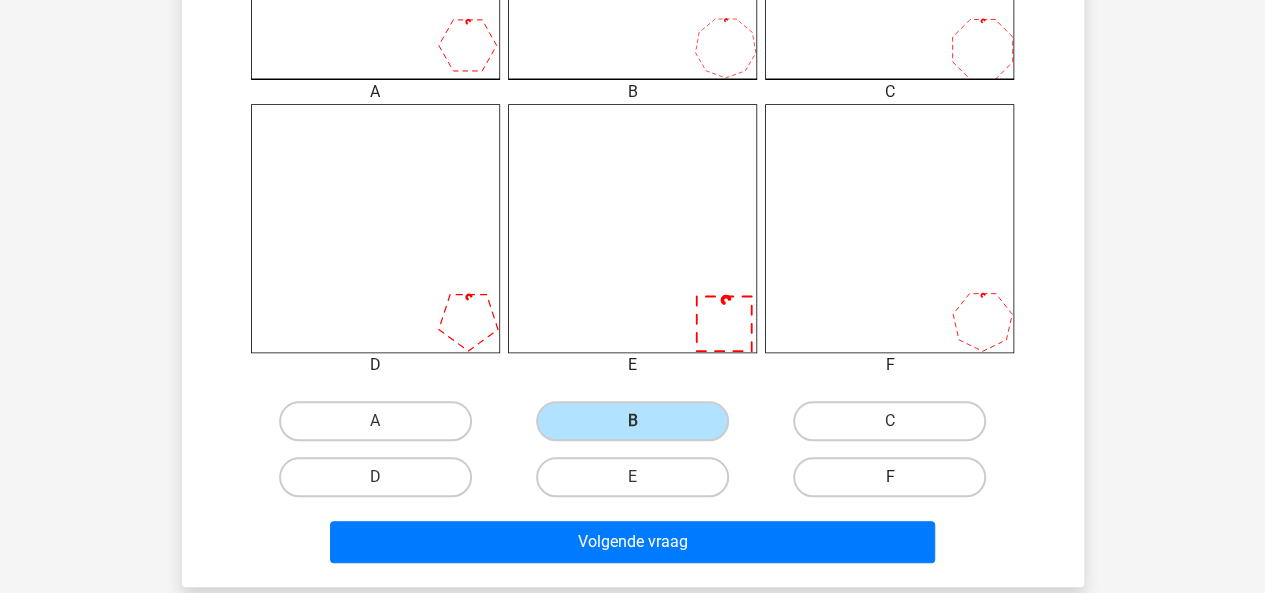 click on "F" at bounding box center [889, 477] 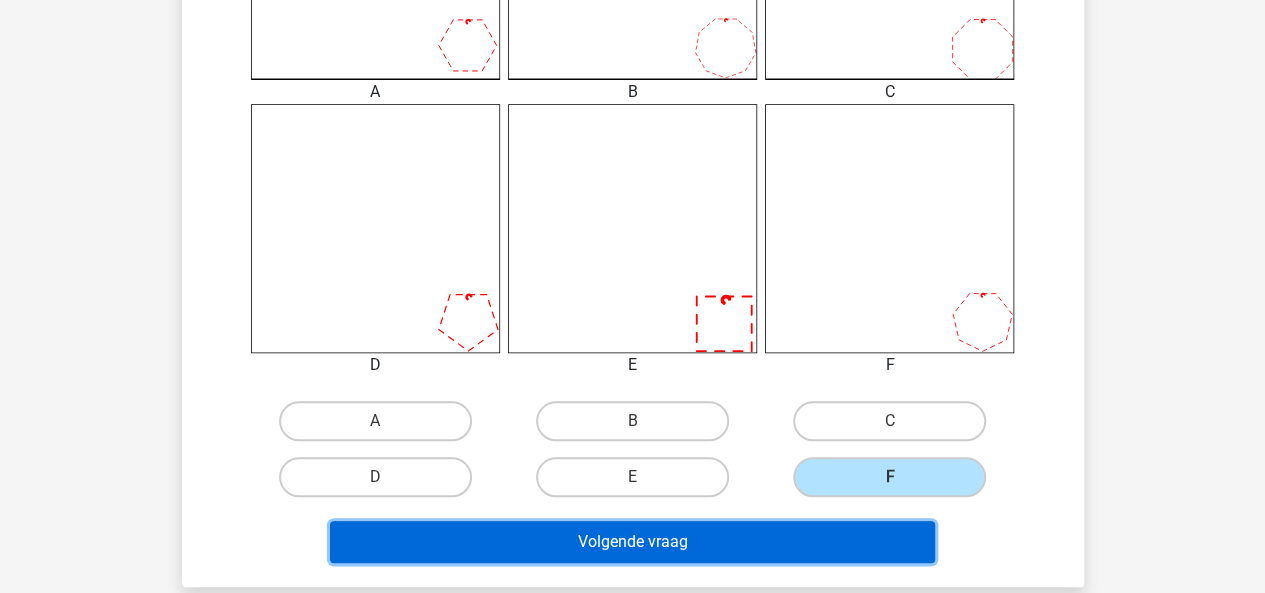 click on "Volgende vraag" at bounding box center (632, 542) 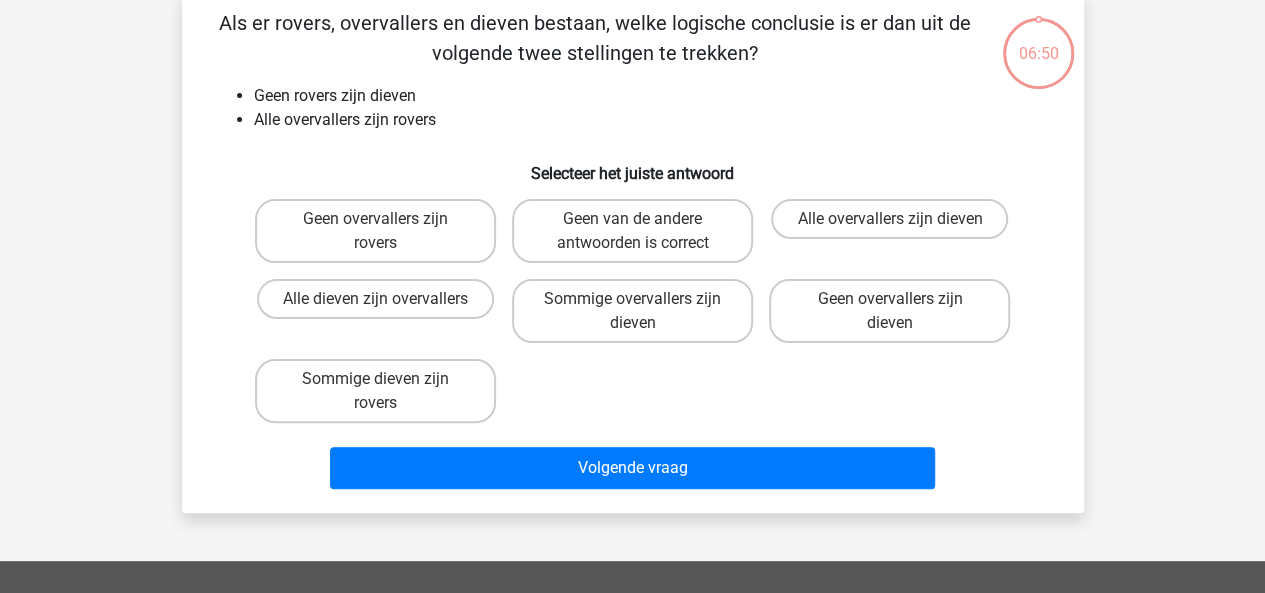 scroll, scrollTop: 92, scrollLeft: 0, axis: vertical 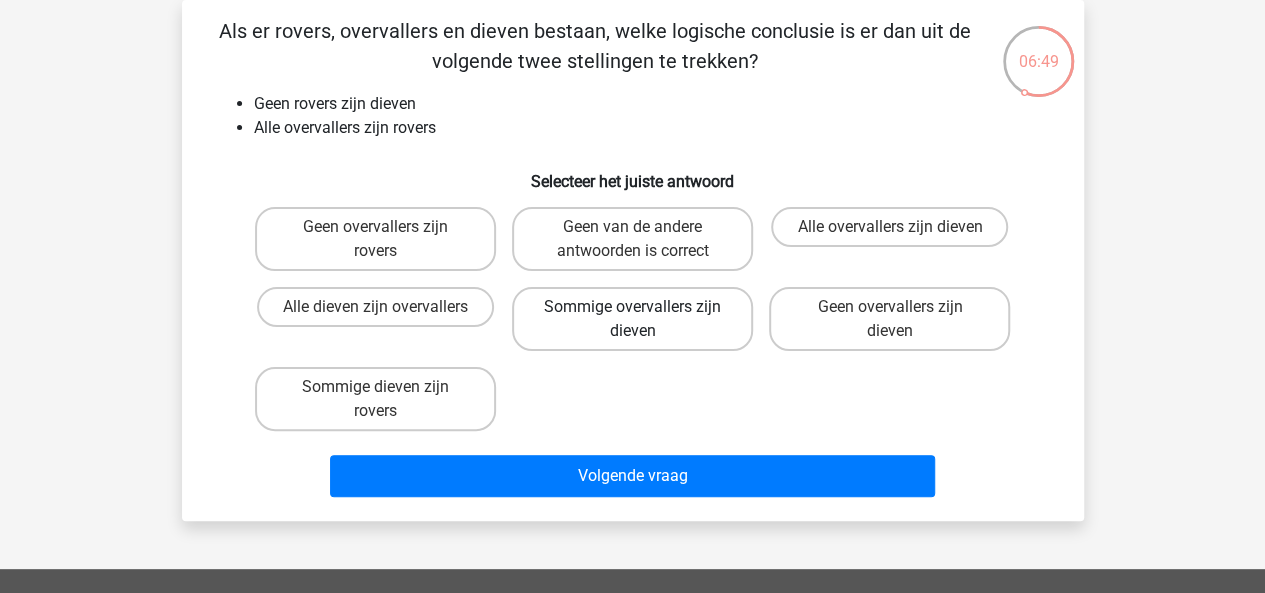 click on "Sommige overvallers zijn dieven" at bounding box center [632, 319] 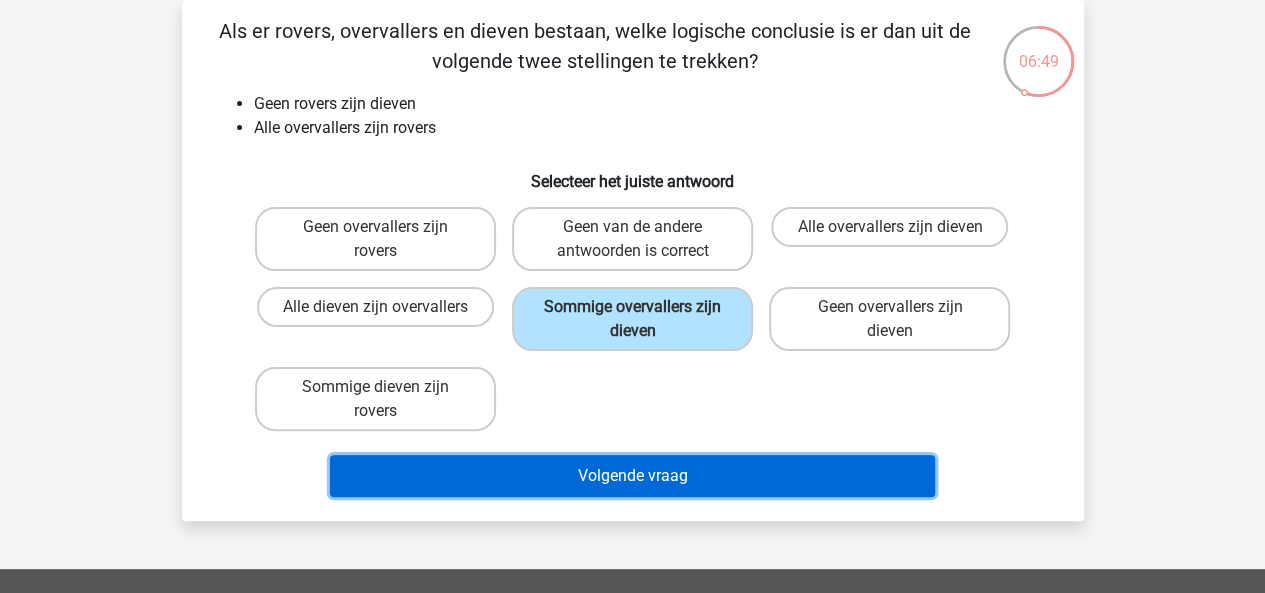 click on "Volgende vraag" at bounding box center [632, 476] 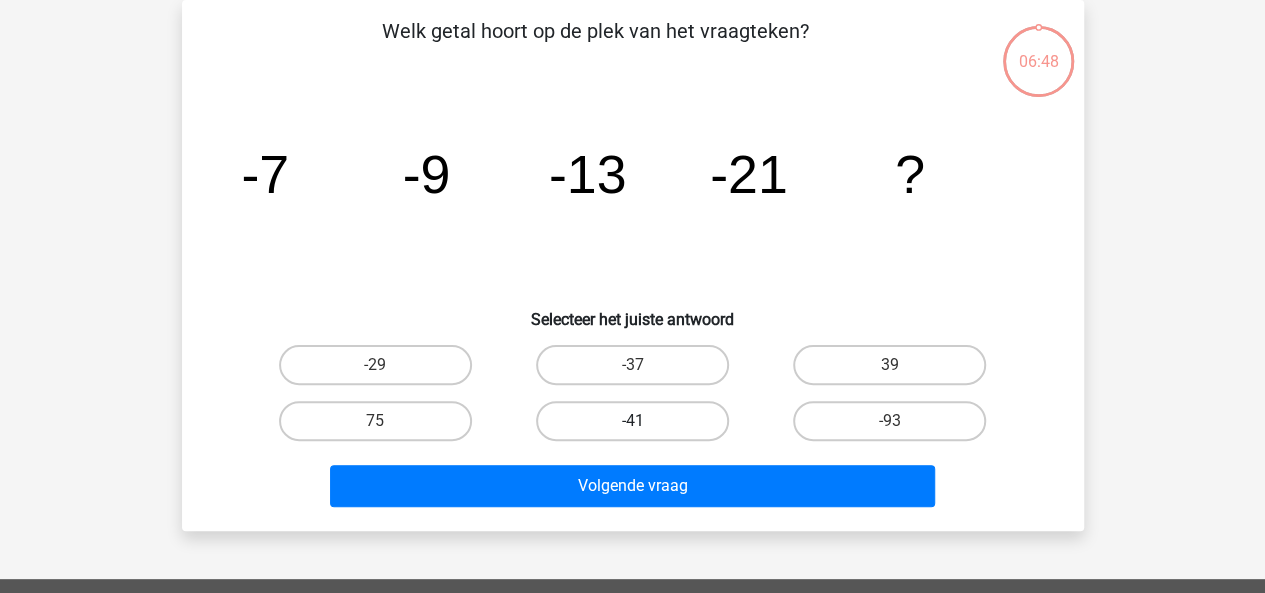 click on "-41" at bounding box center (632, 421) 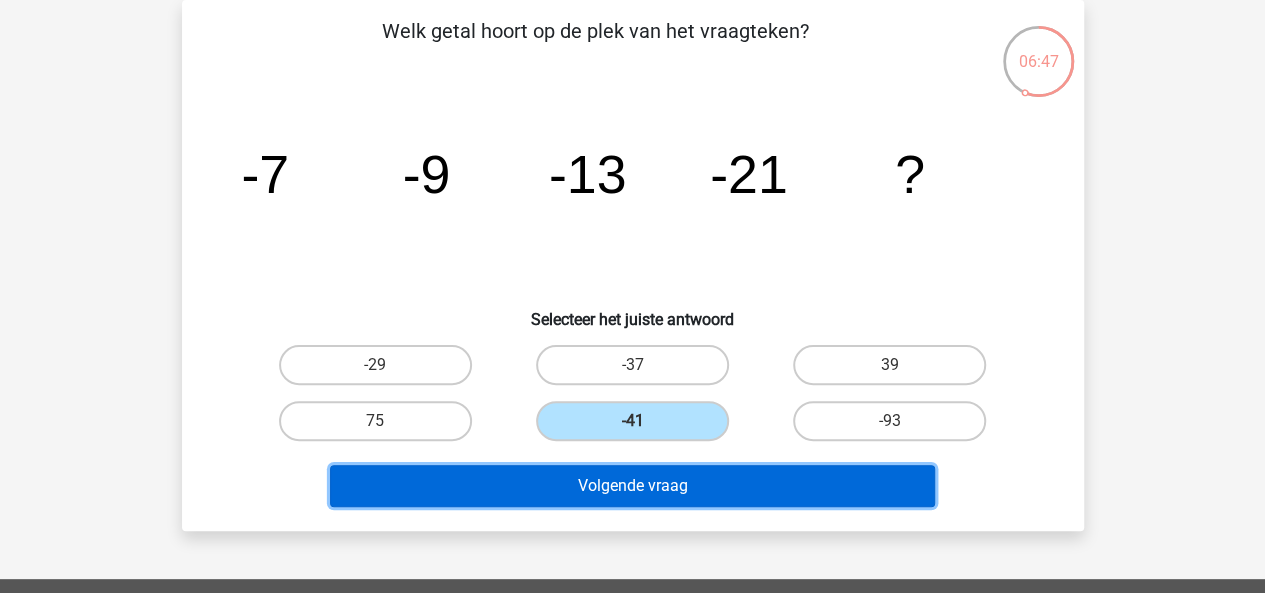 click on "Volgende vraag" at bounding box center [632, 486] 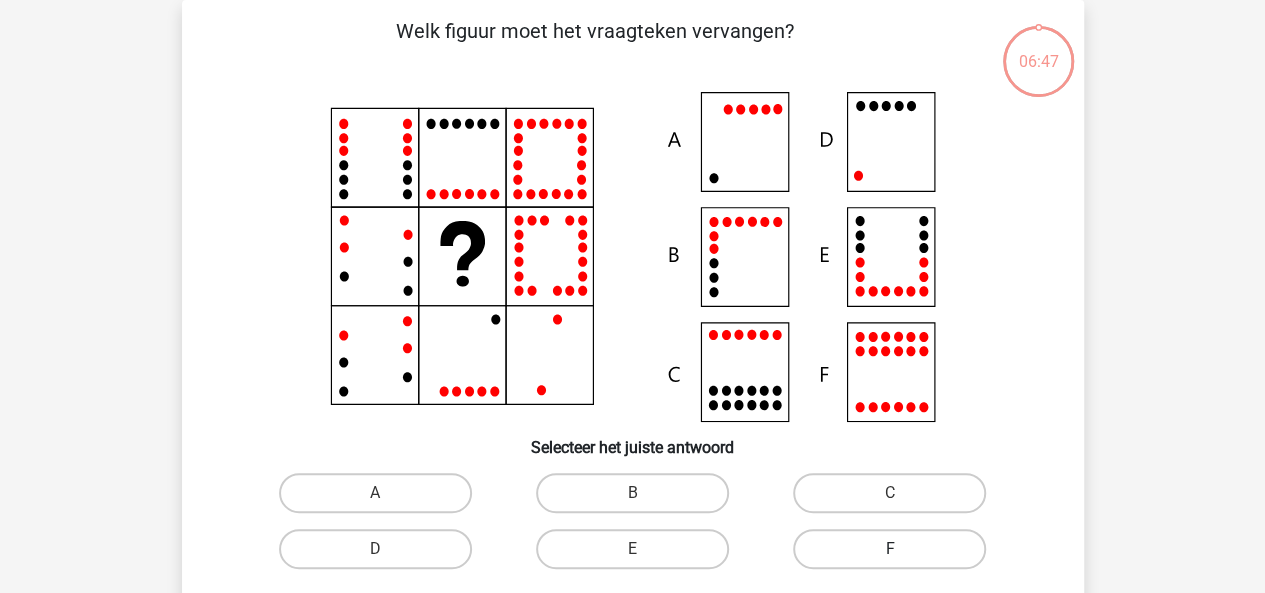 click on "F" at bounding box center [889, 549] 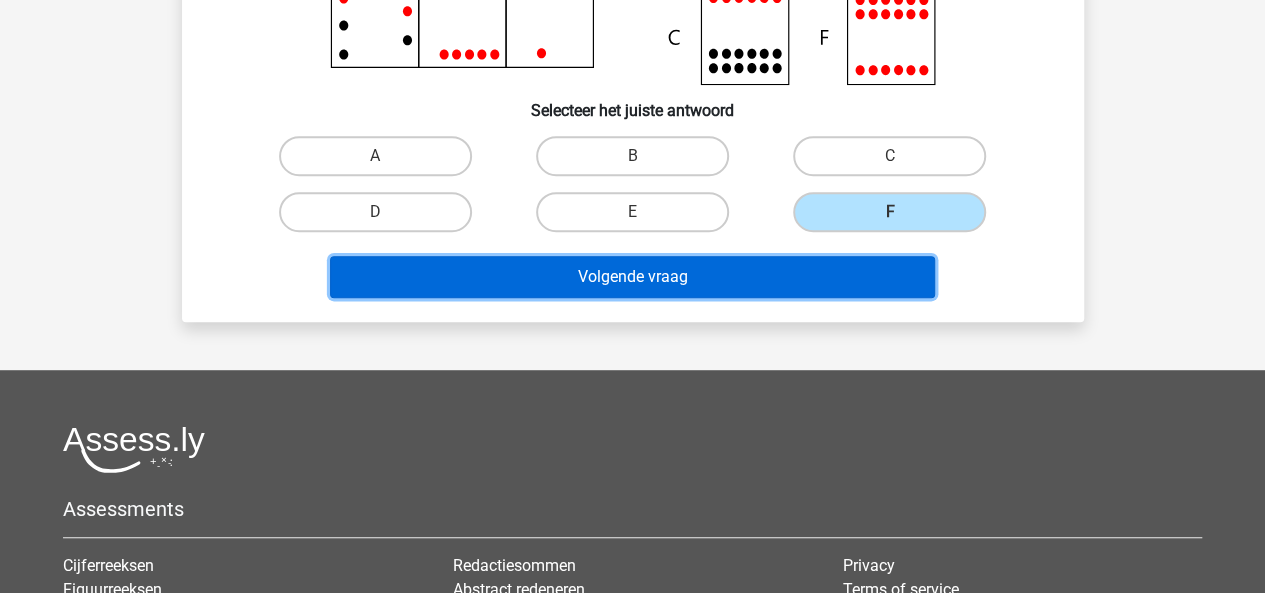 click on "Volgende vraag" at bounding box center [632, 277] 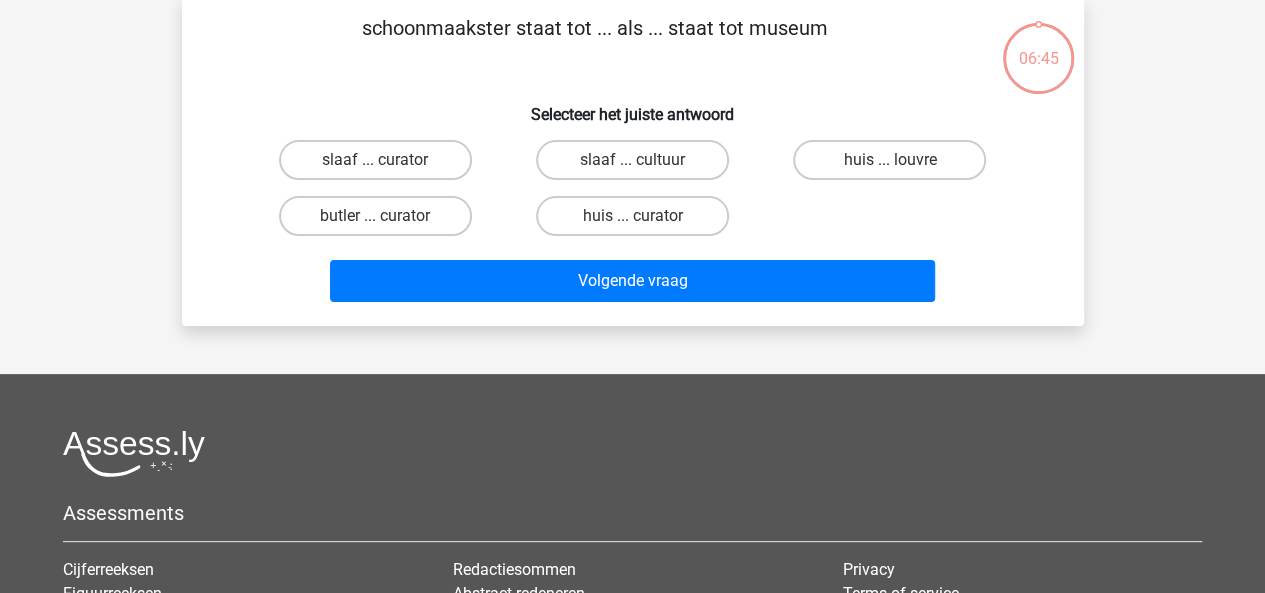 scroll, scrollTop: 92, scrollLeft: 0, axis: vertical 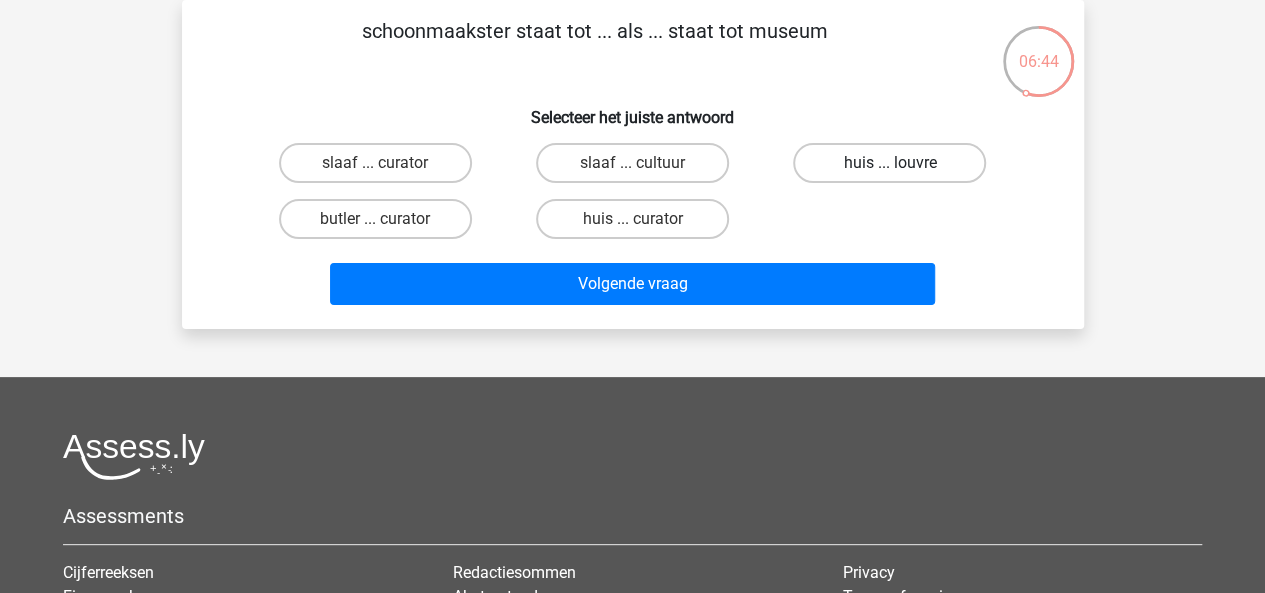 click on "huis ... louvre" at bounding box center (889, 163) 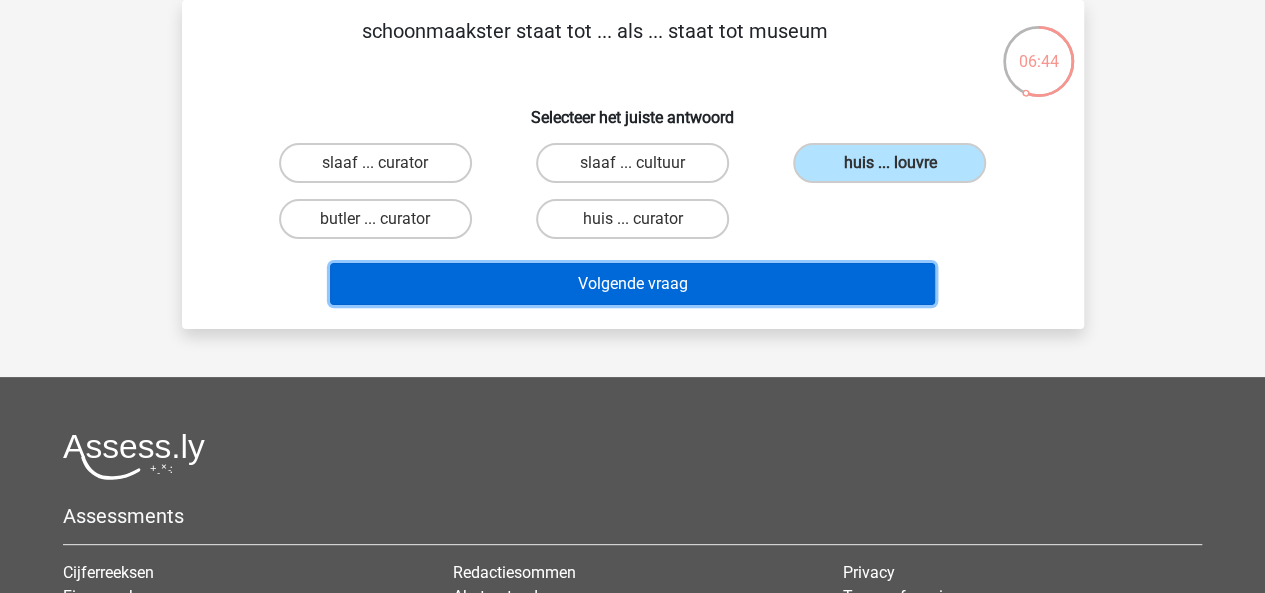 click on "Volgende vraag" at bounding box center [632, 284] 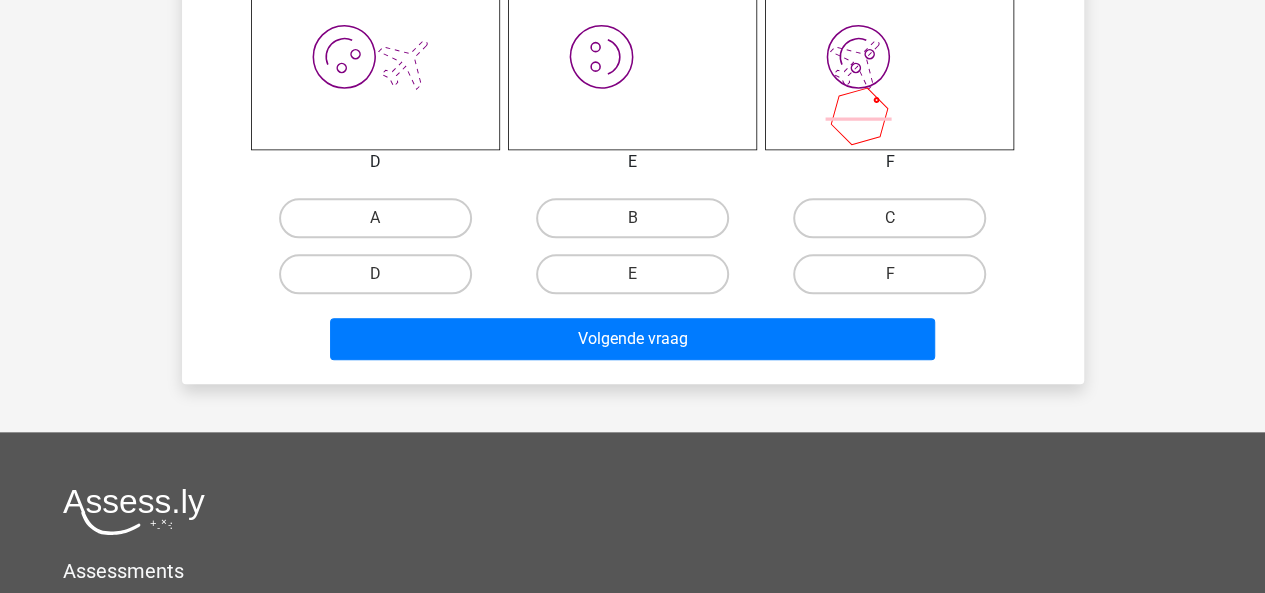 scroll, scrollTop: 945, scrollLeft: 0, axis: vertical 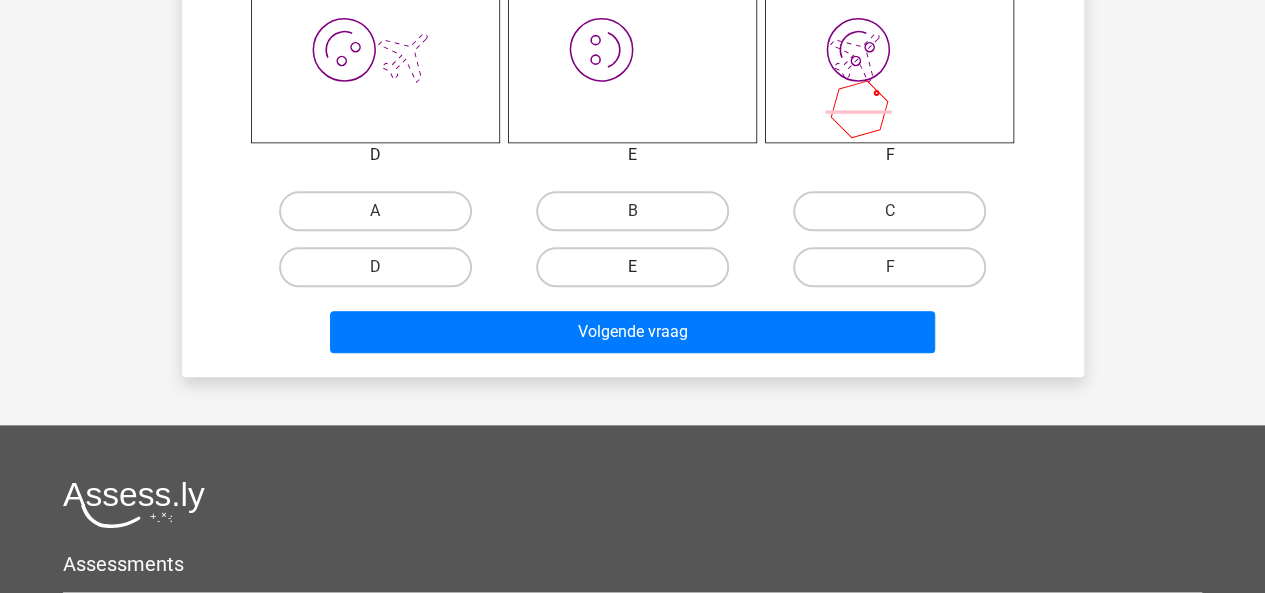click on "E" at bounding box center [632, 267] 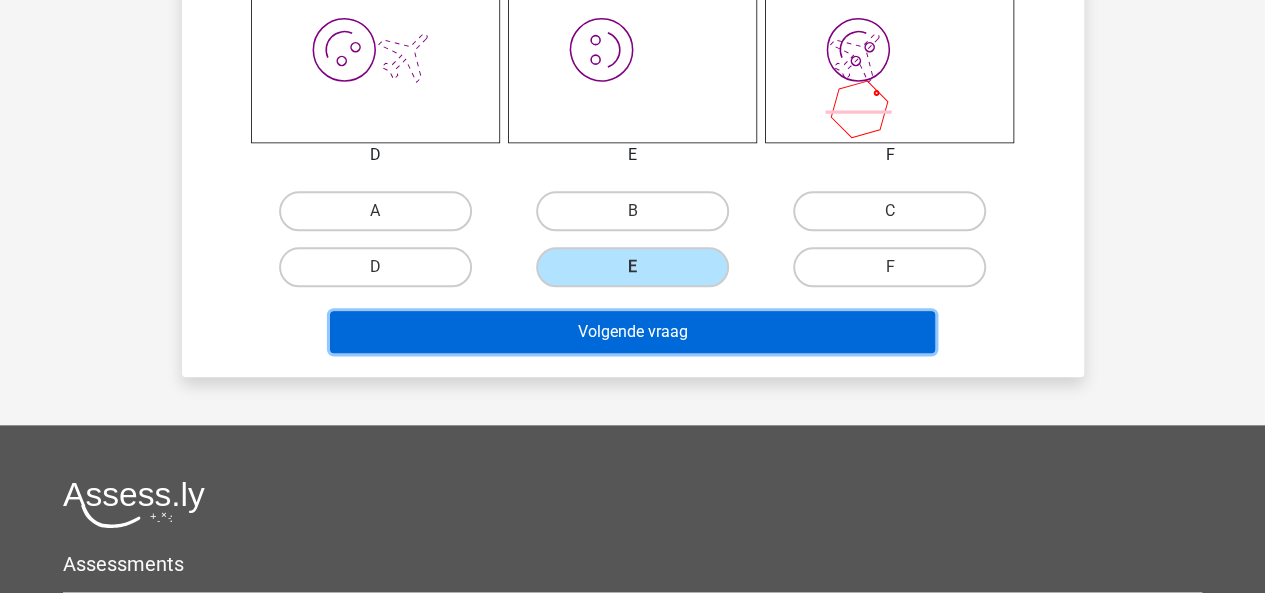 click on "Volgende vraag" at bounding box center [632, 332] 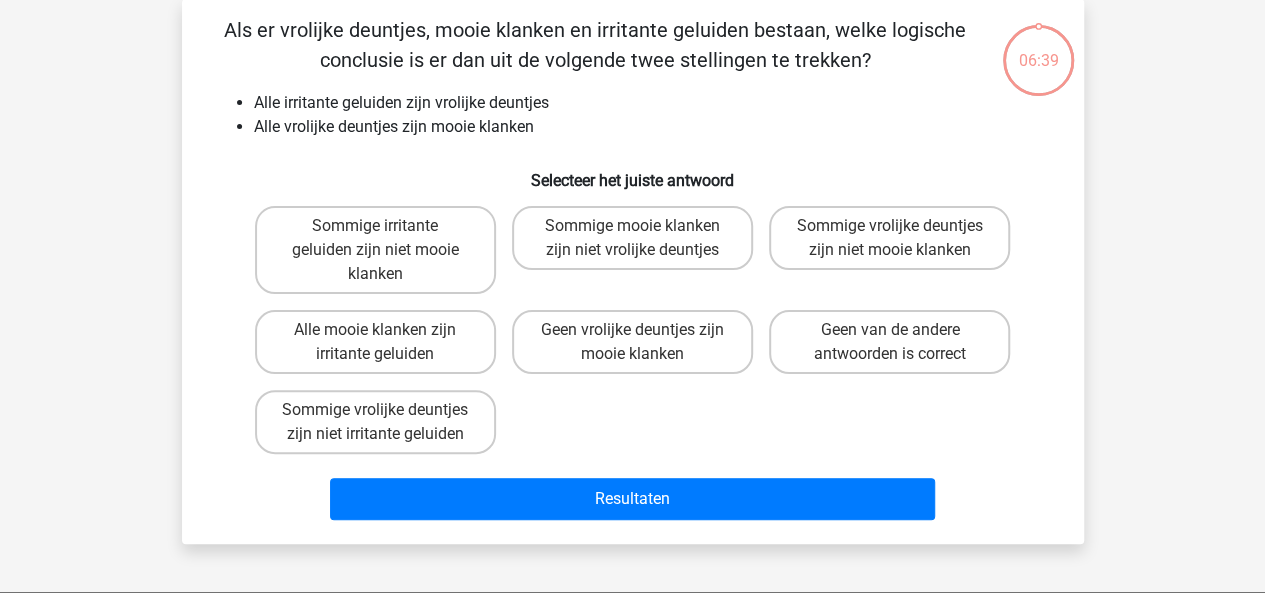 scroll, scrollTop: 92, scrollLeft: 0, axis: vertical 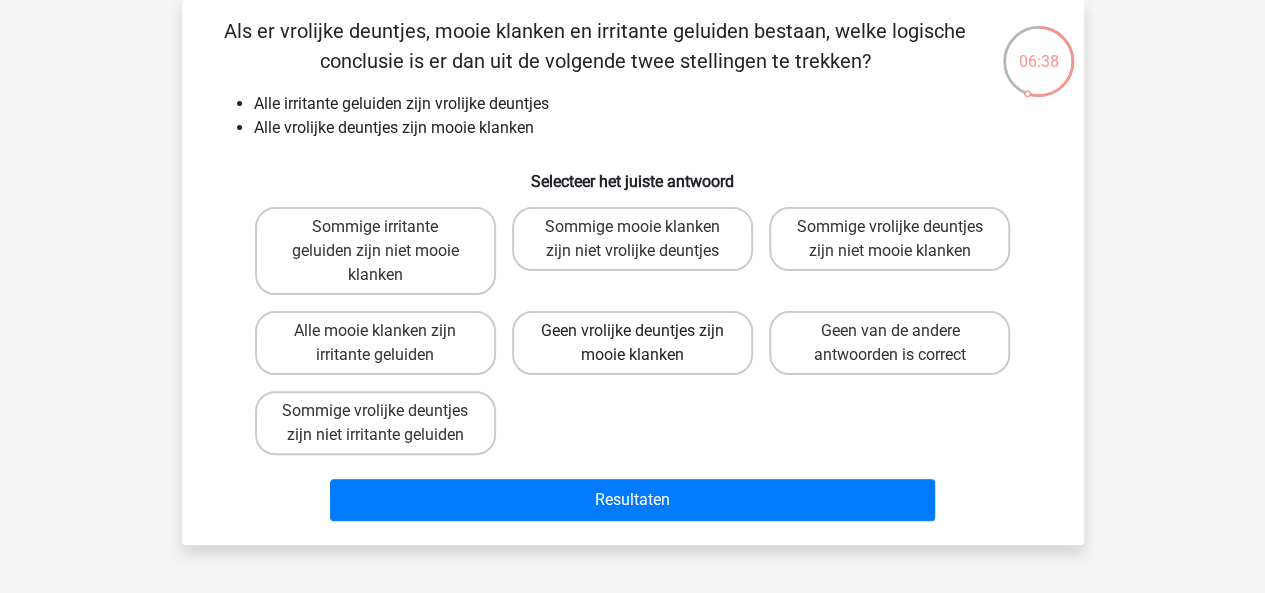 click on "Geen vrolijke deuntjes zijn mooie klanken" at bounding box center (632, 343) 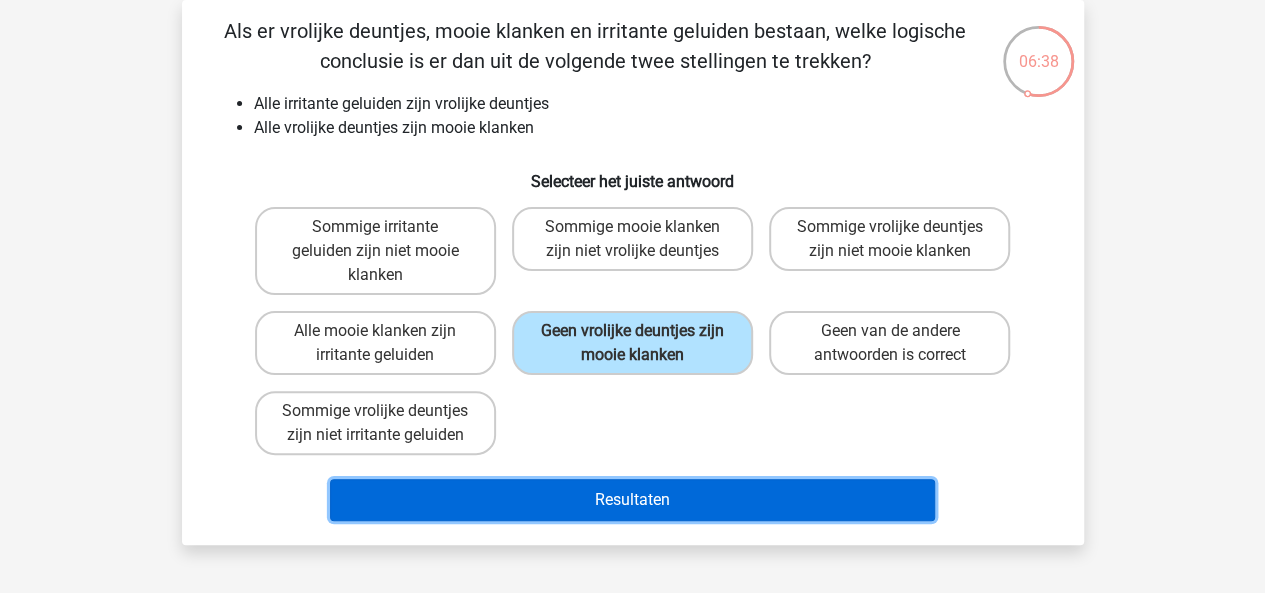 click on "Resultaten" at bounding box center (632, 500) 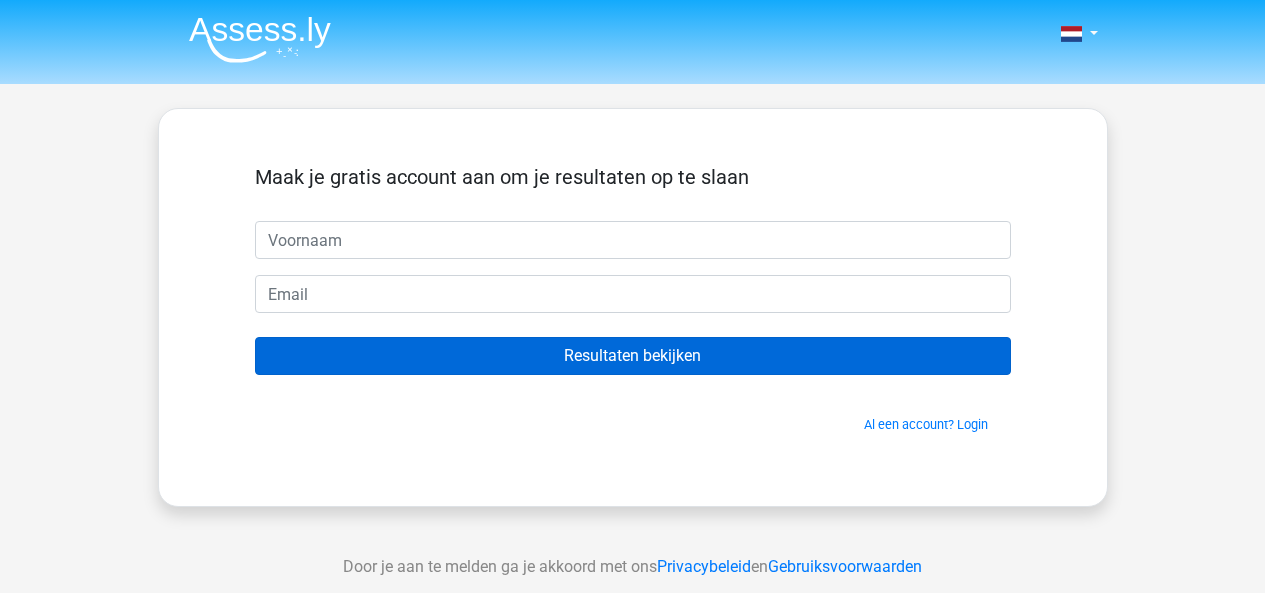 scroll, scrollTop: 0, scrollLeft: 0, axis: both 